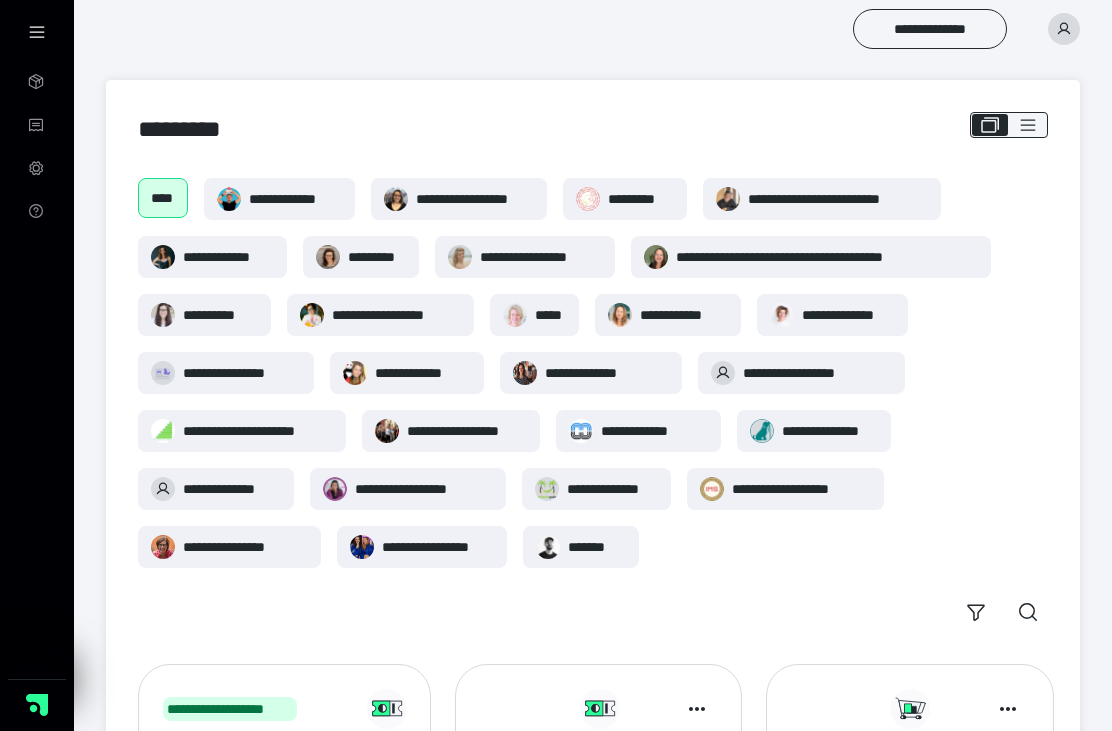 scroll, scrollTop: 0, scrollLeft: 0, axis: both 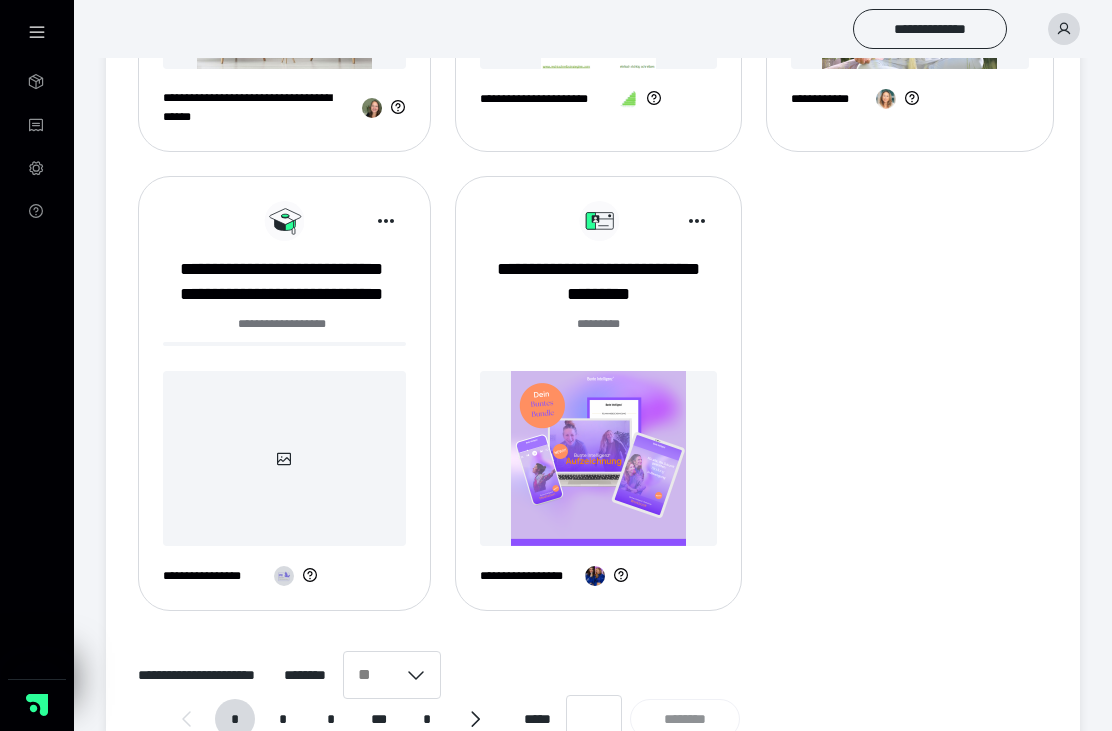 click on "*" at bounding box center [283, 719] 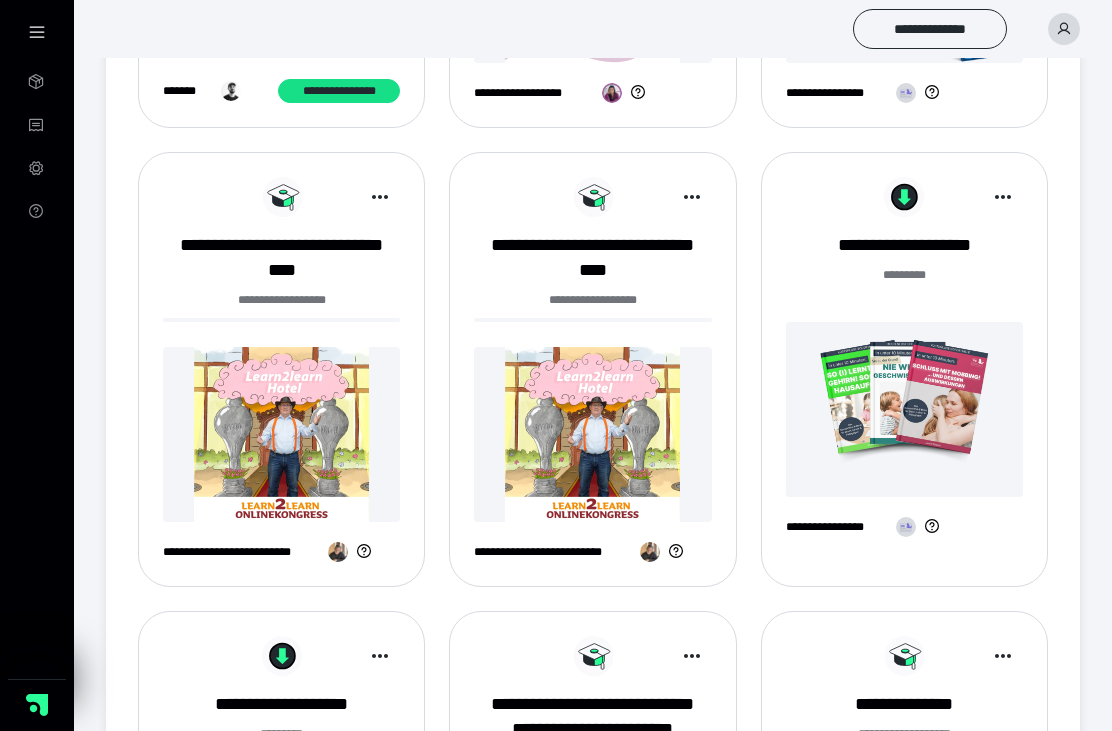 scroll, scrollTop: 968, scrollLeft: 0, axis: vertical 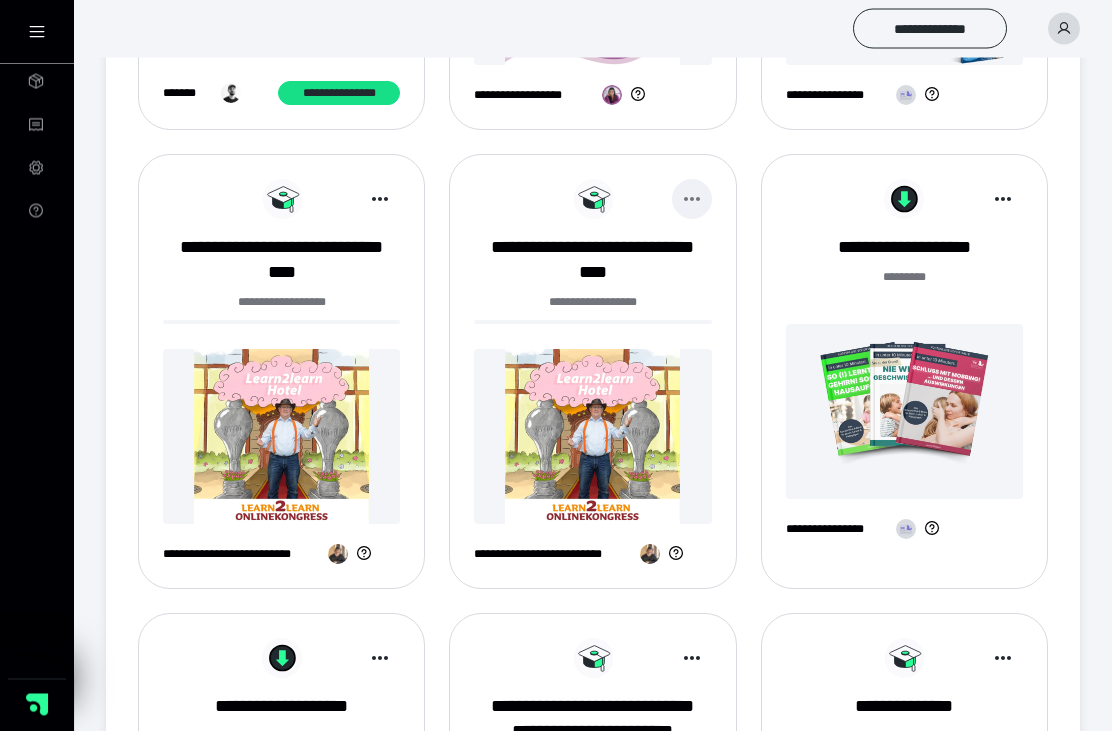 click 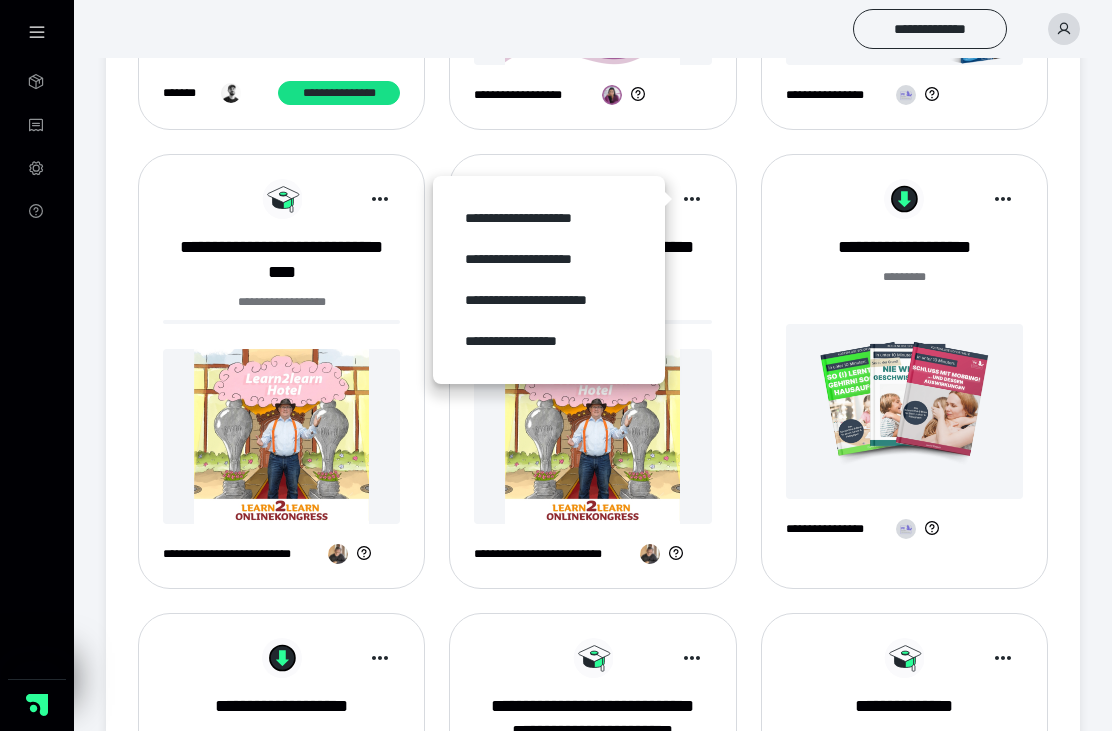 click on "**********" at bounding box center [549, 341] 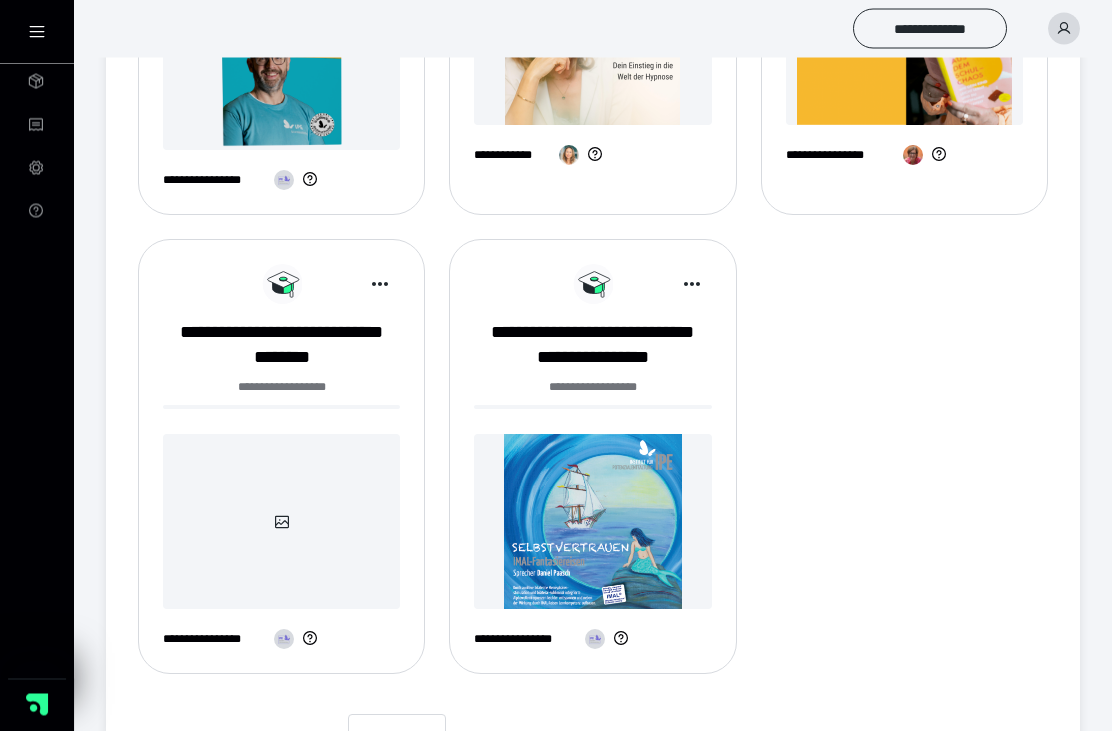 scroll, scrollTop: 1865, scrollLeft: 0, axis: vertical 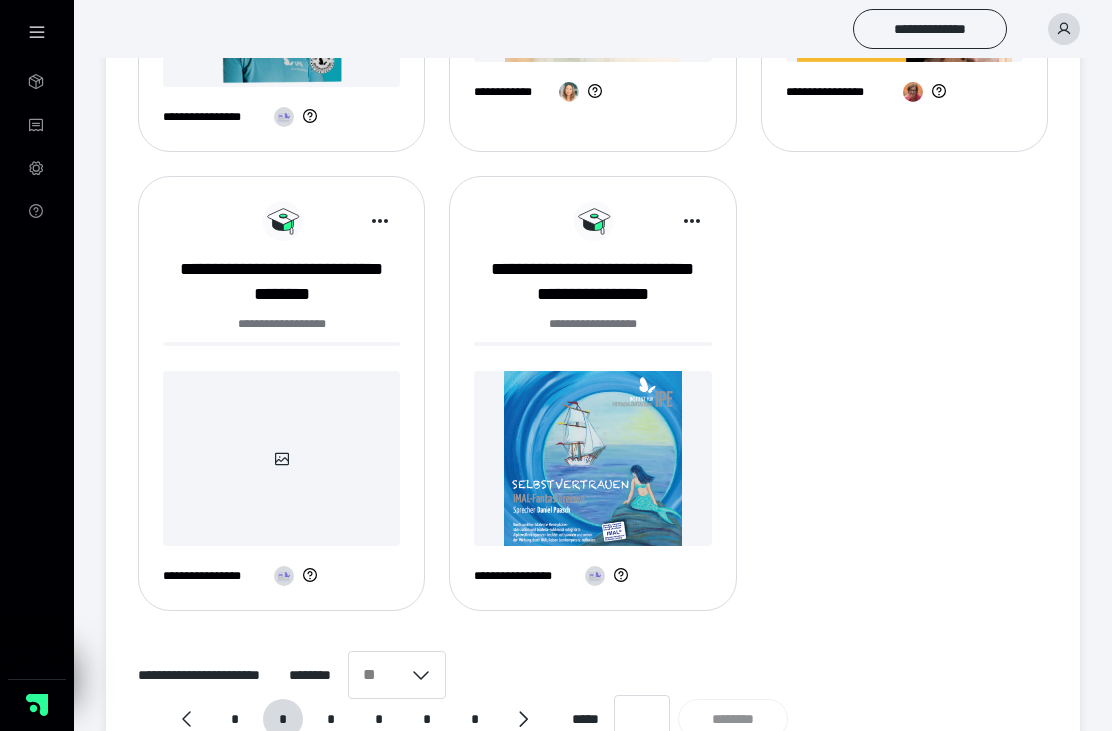 click on "*" at bounding box center [331, 719] 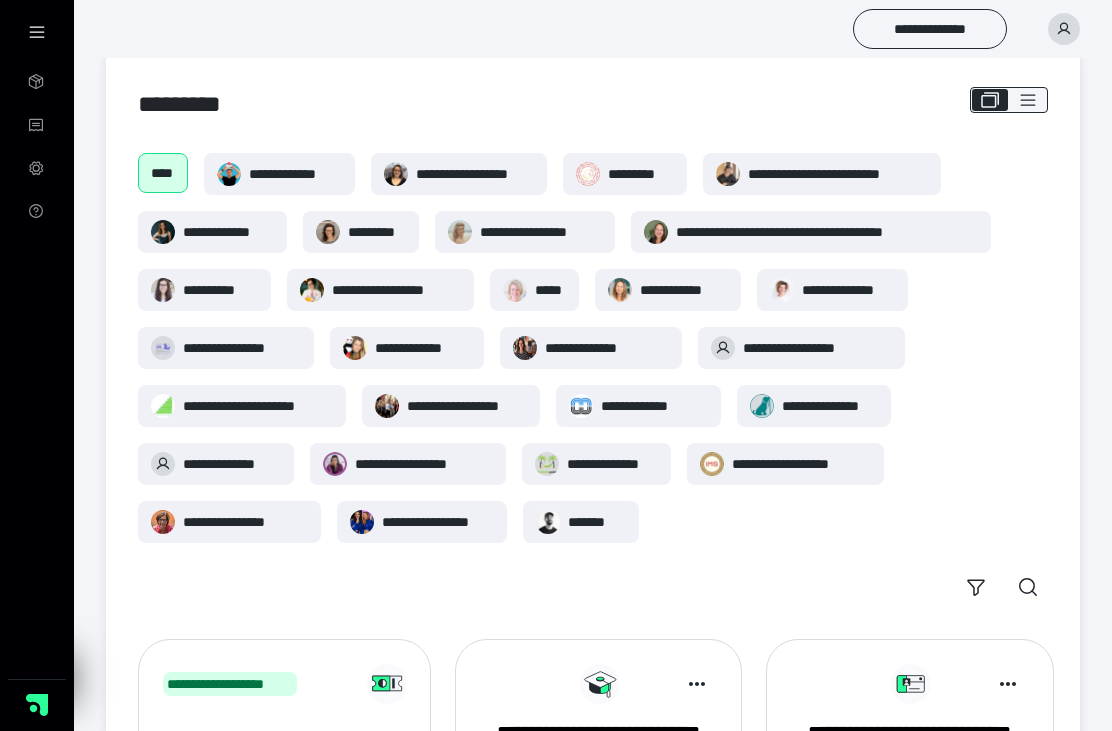 click on "**********" at bounding box center [228, 232] 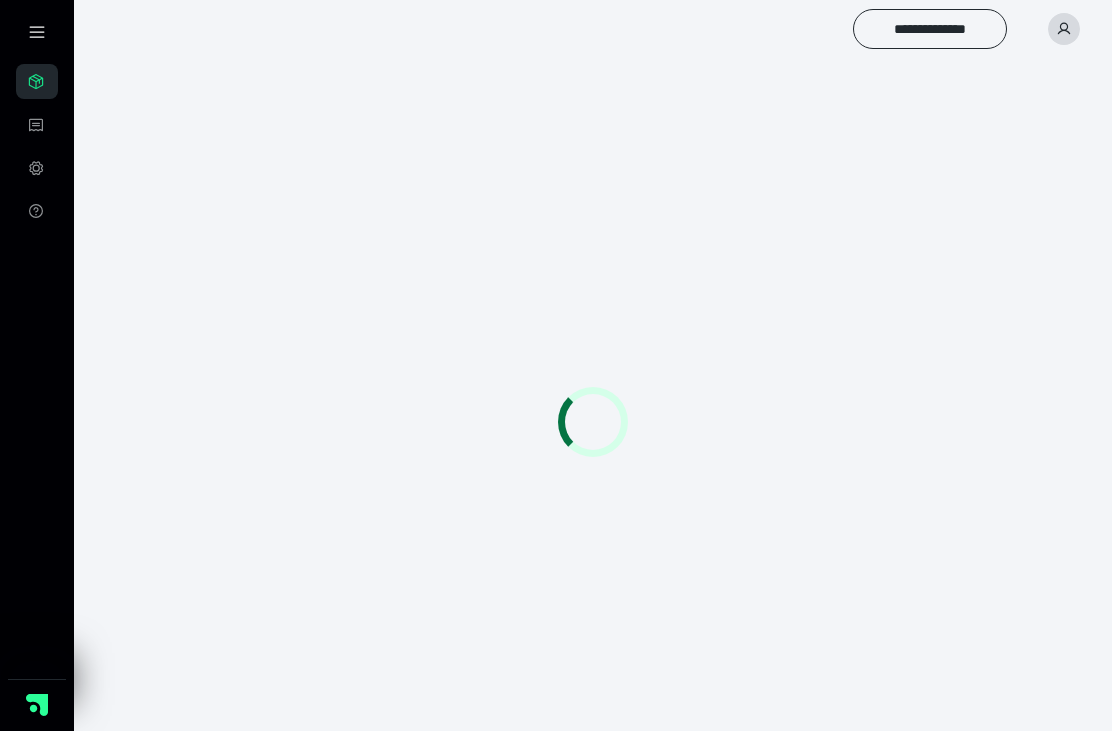 scroll, scrollTop: 0, scrollLeft: 0, axis: both 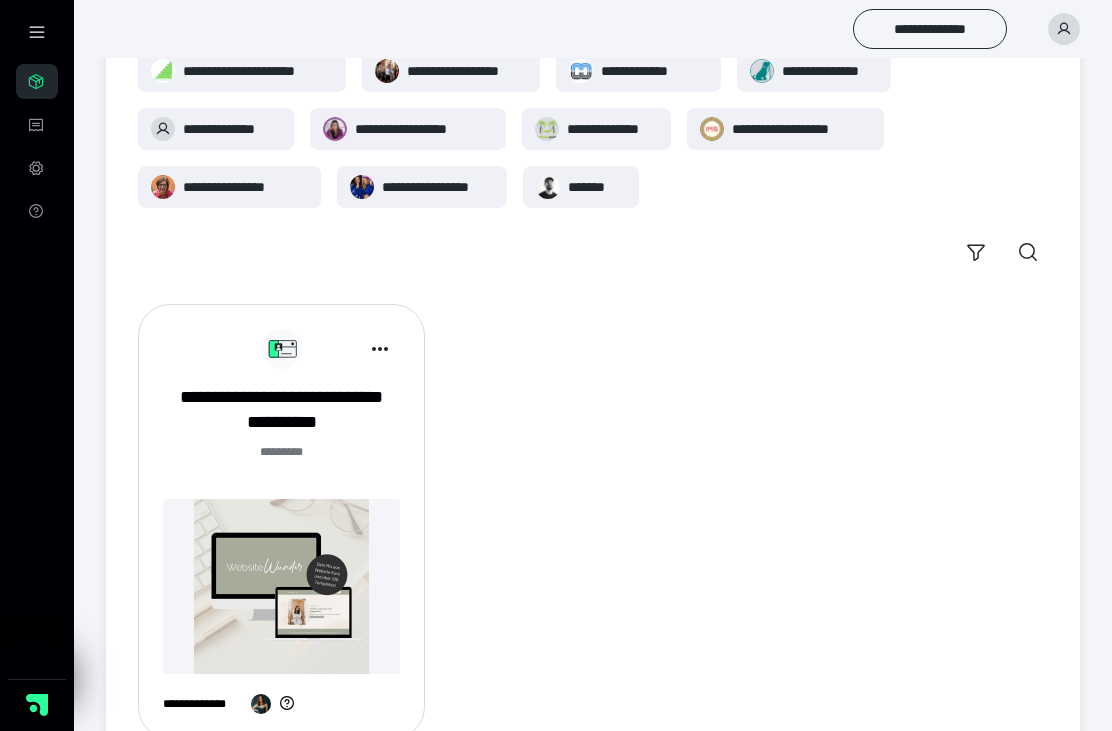 click at bounding box center (281, 586) 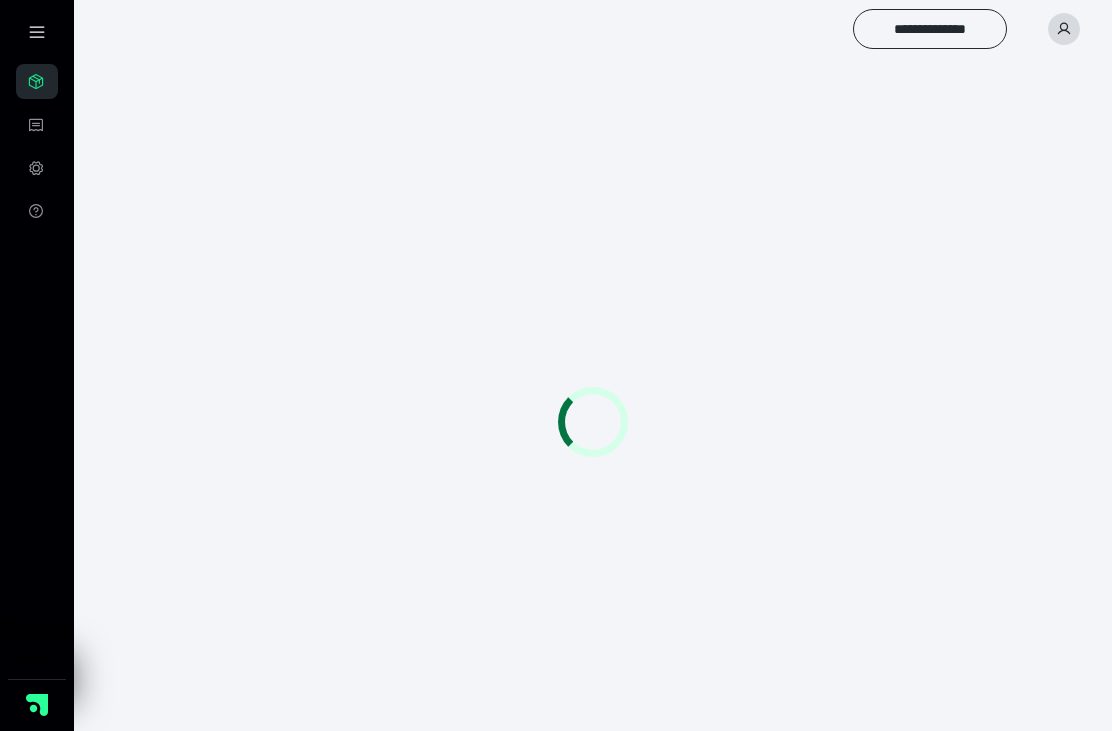 scroll, scrollTop: 0, scrollLeft: 0, axis: both 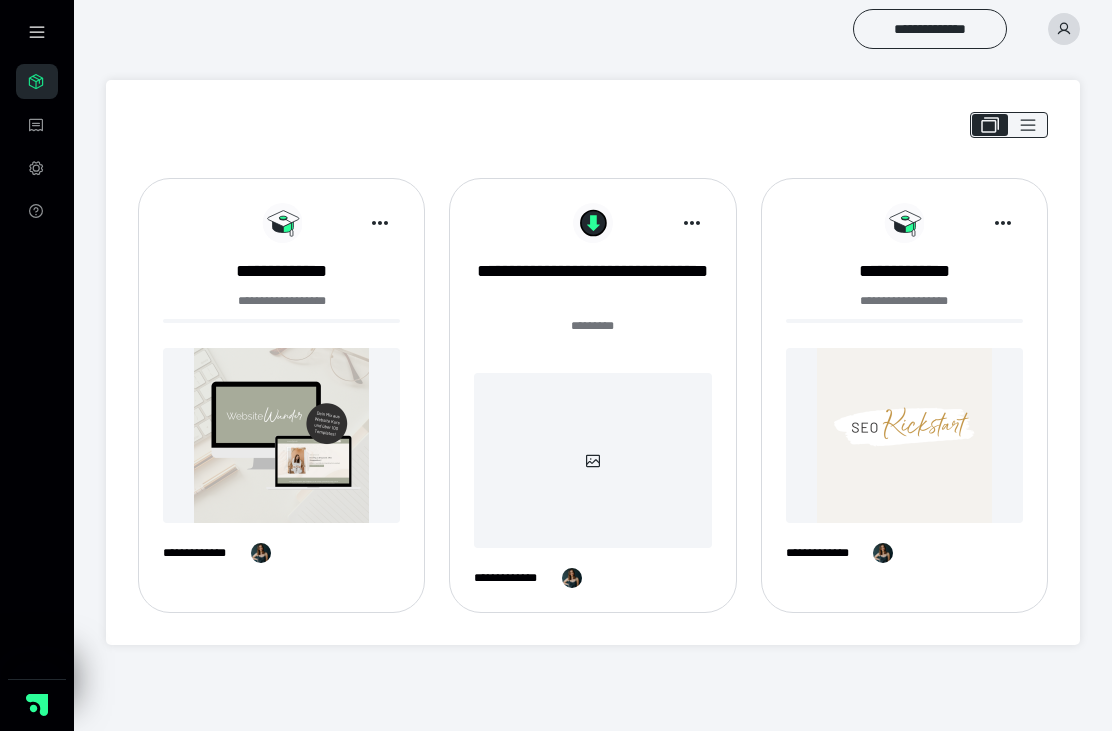 click 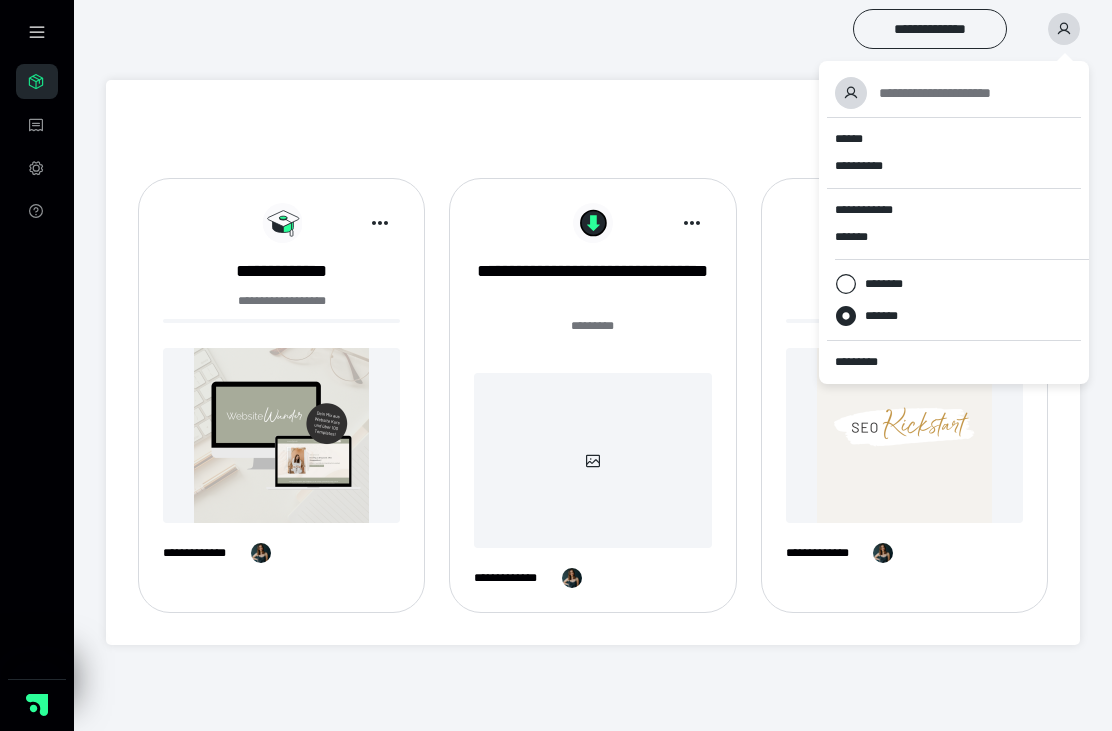 click on "******" at bounding box center (849, 139) 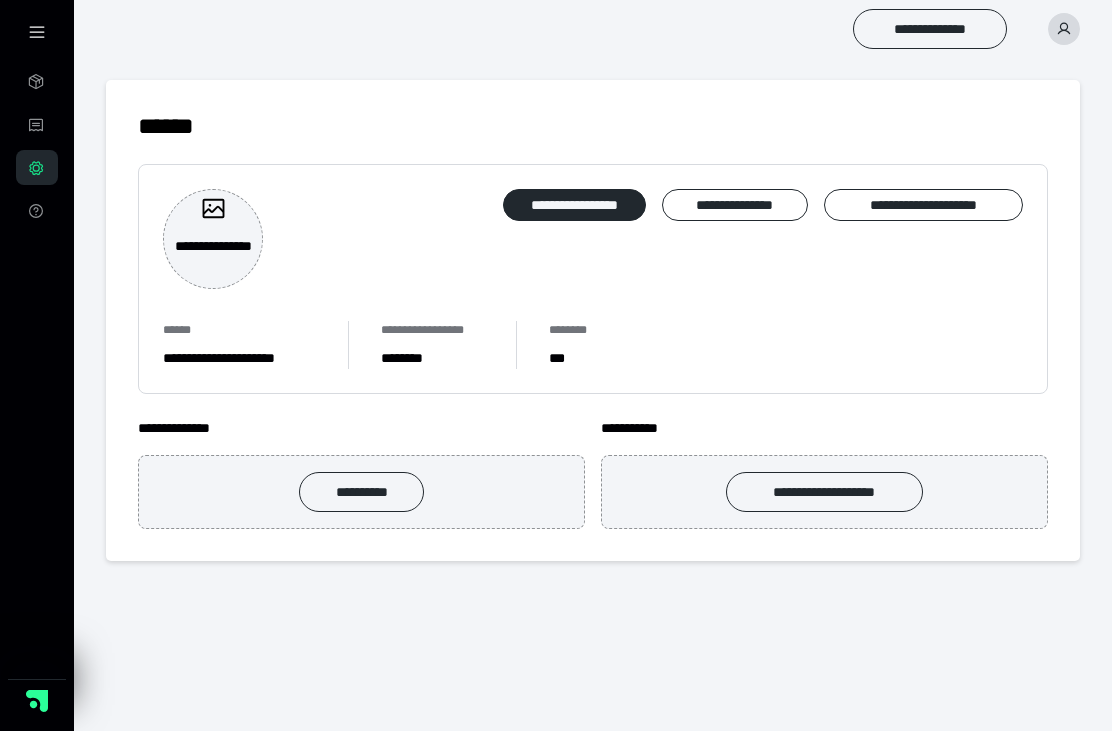 scroll, scrollTop: 0, scrollLeft: 0, axis: both 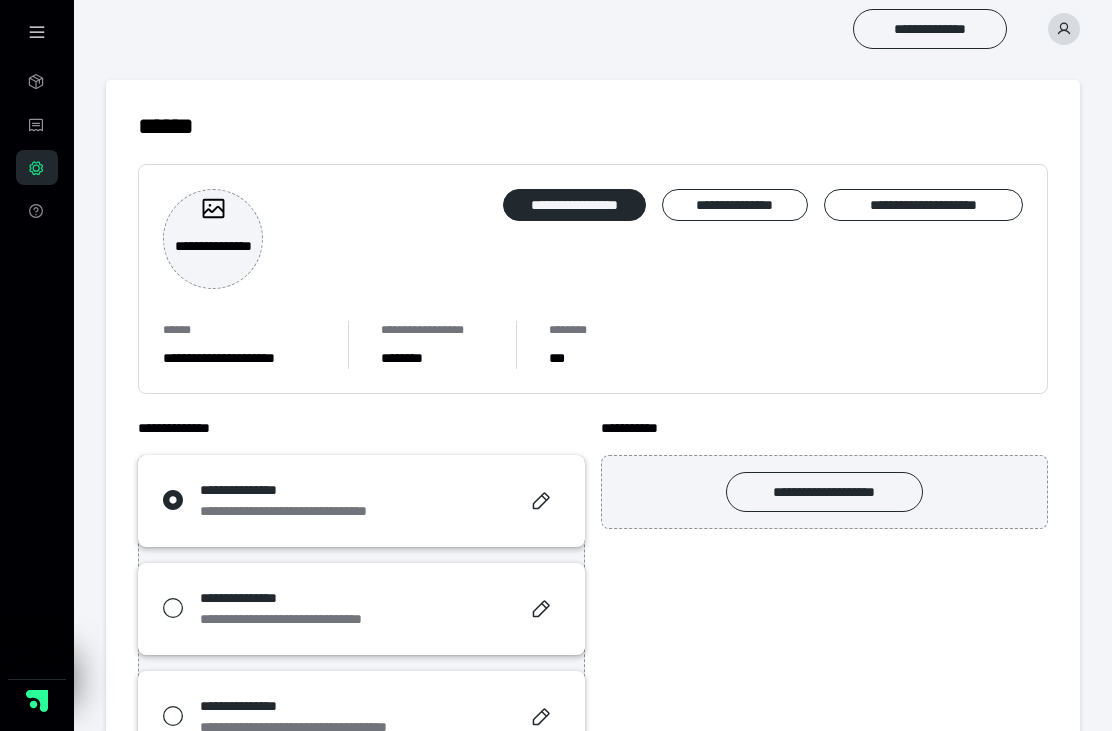 click on "**********" at bounding box center [734, 205] 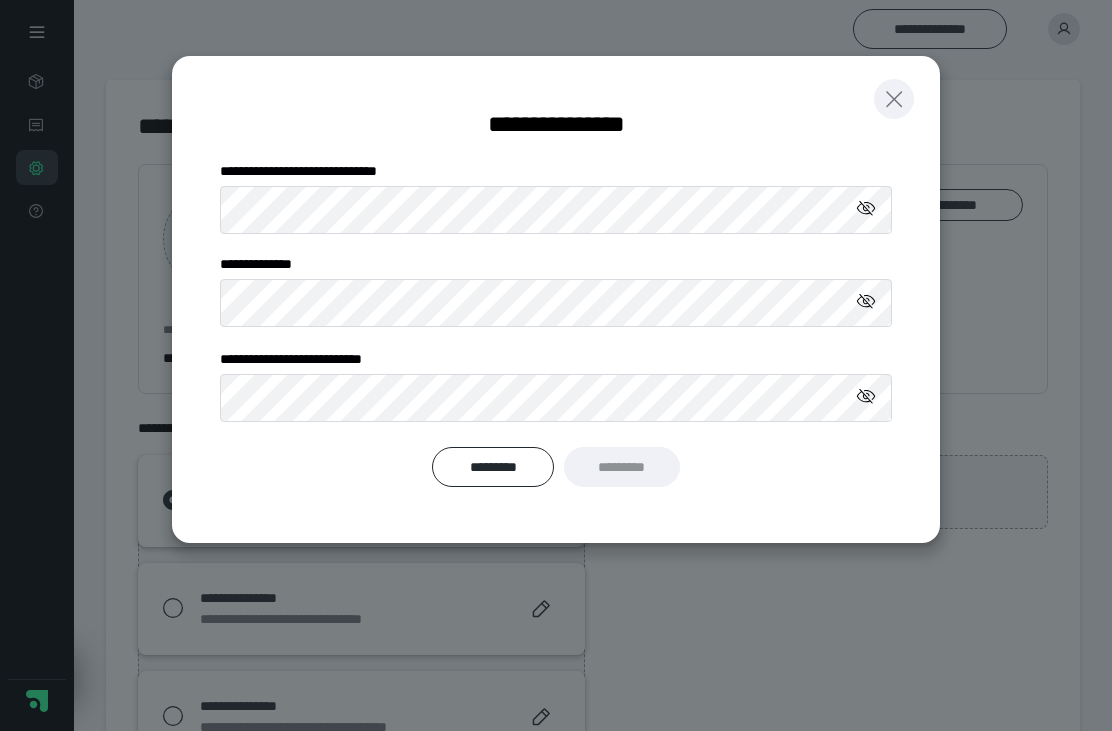 click 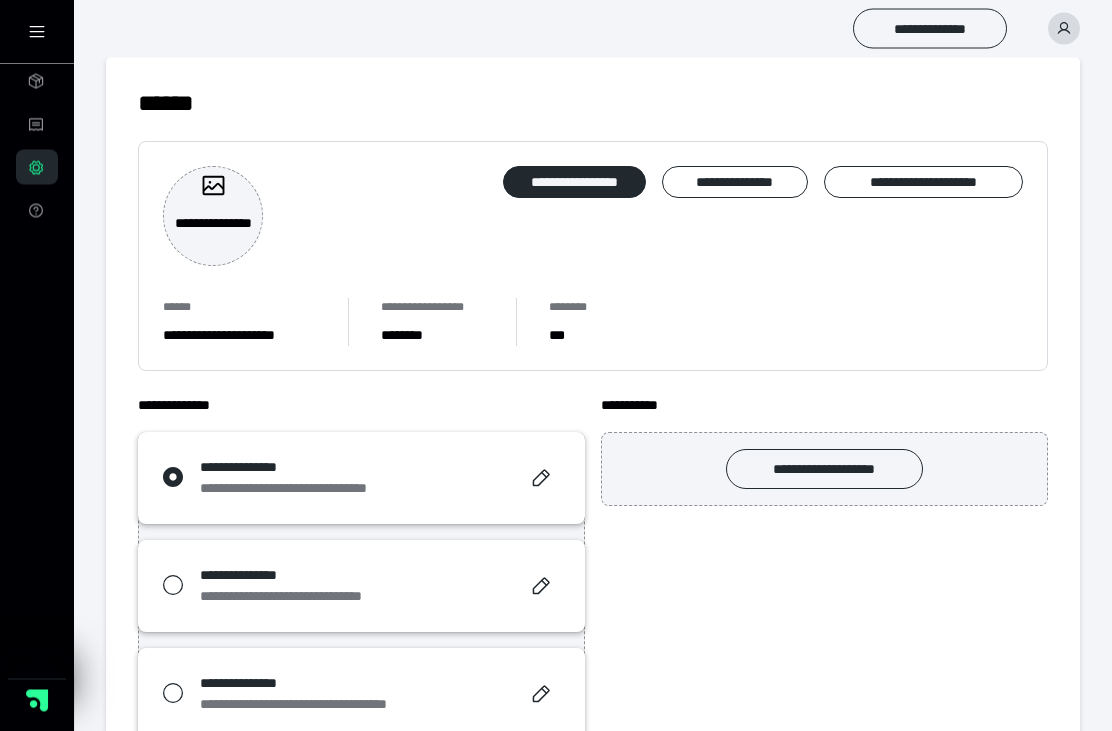 scroll, scrollTop: 0, scrollLeft: 0, axis: both 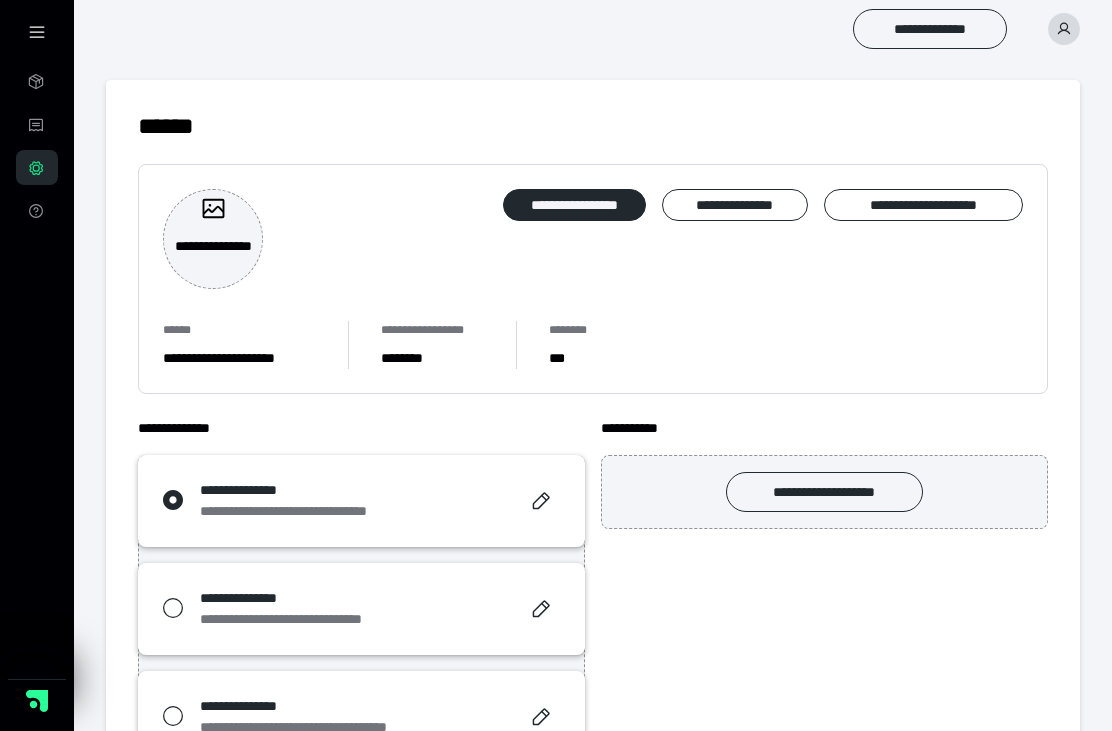 click 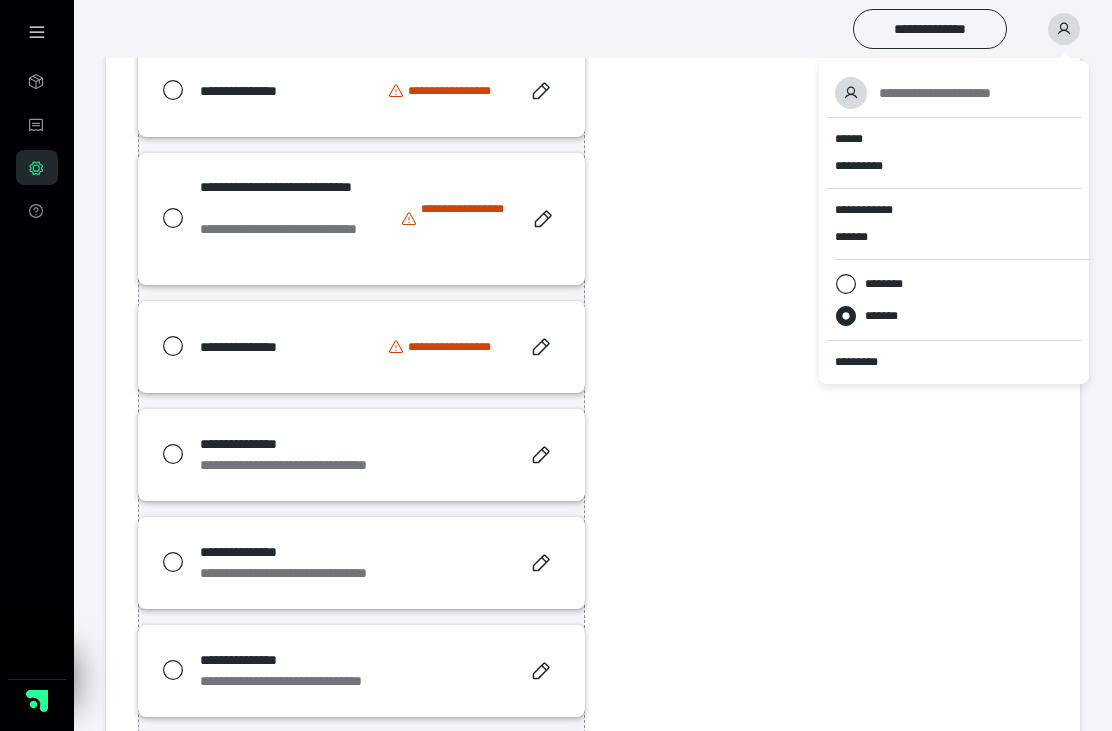 scroll, scrollTop: 968, scrollLeft: 0, axis: vertical 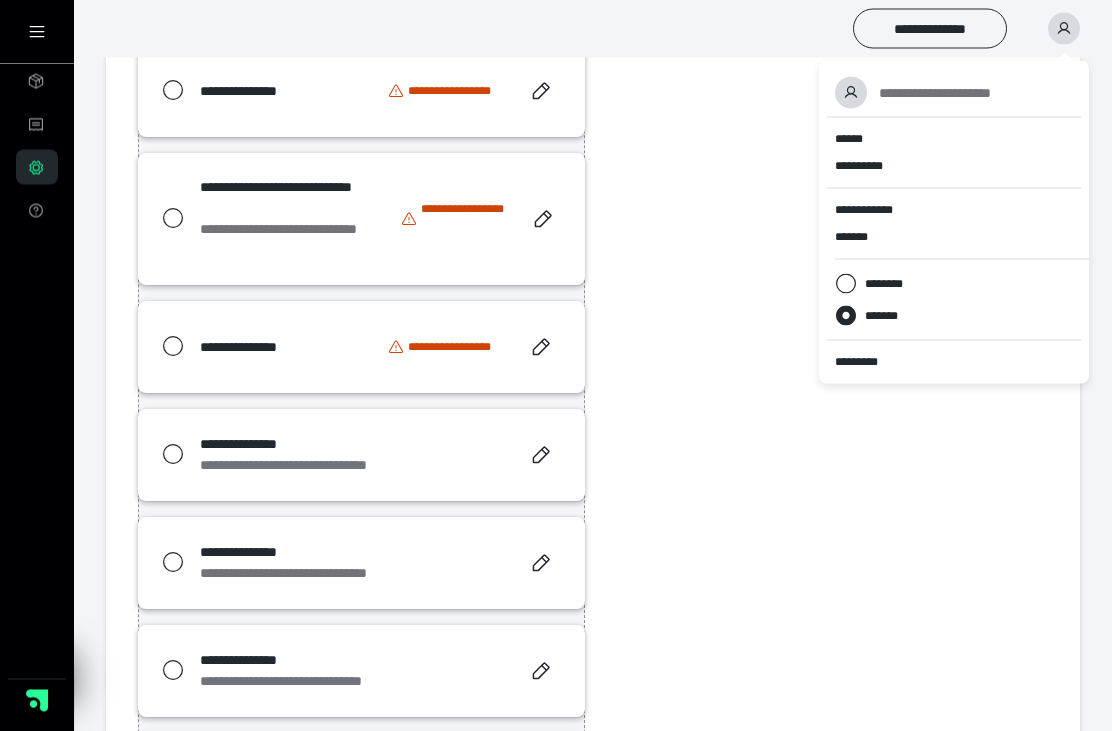 click on "**********" at bounding box center (824, 246) 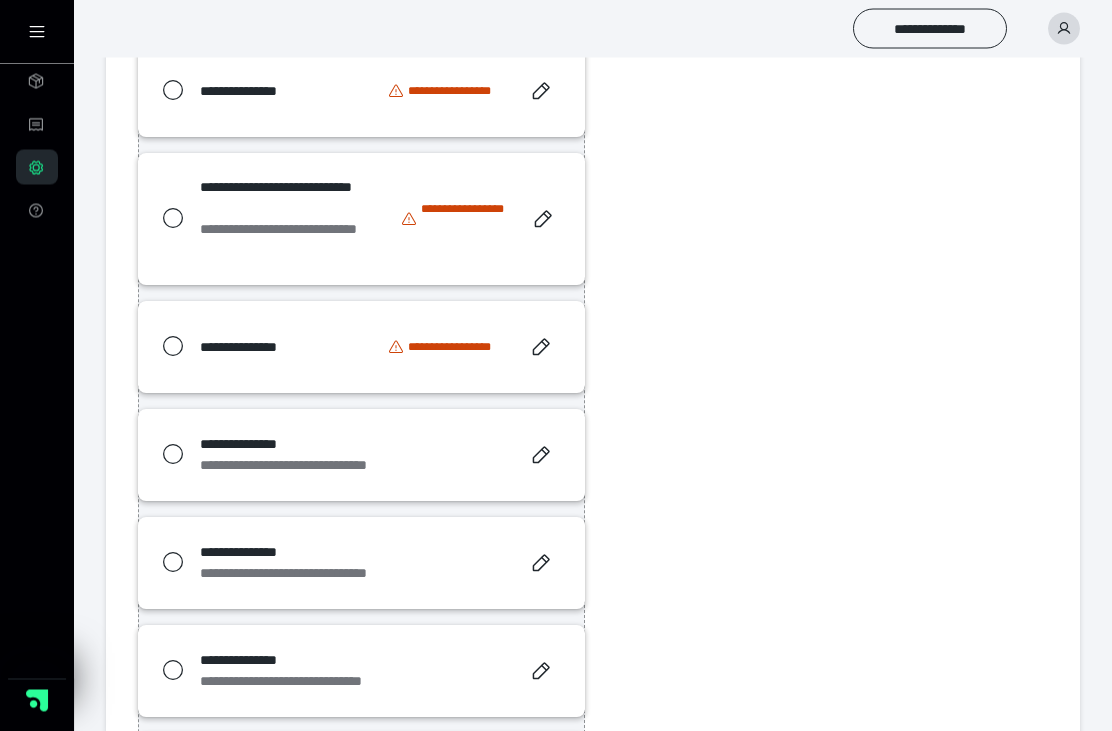 scroll, scrollTop: 969, scrollLeft: 0, axis: vertical 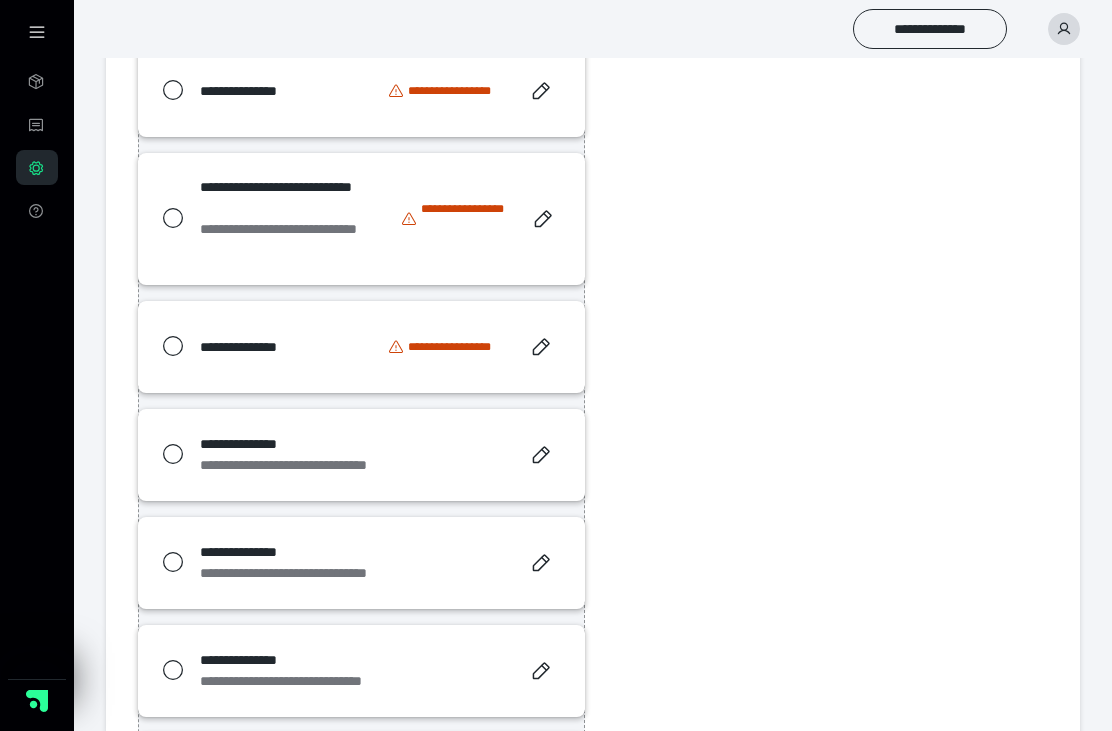 click at bounding box center [1064, 29] 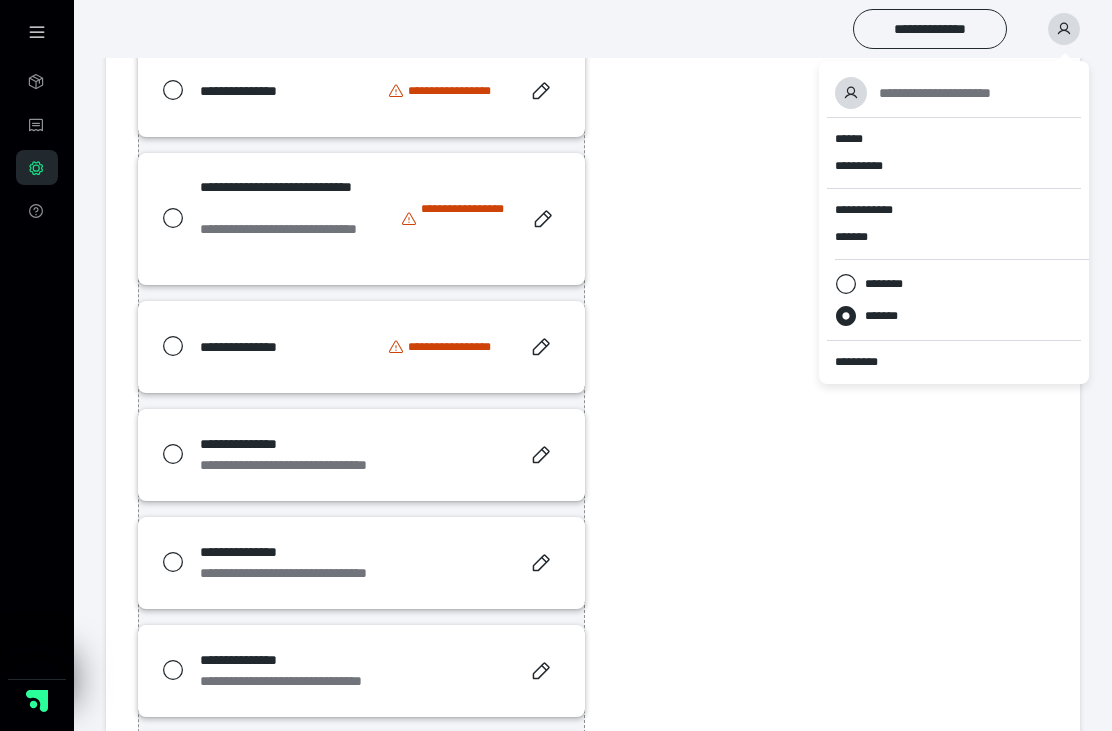 click on "**********" at bounding box center (935, 93) 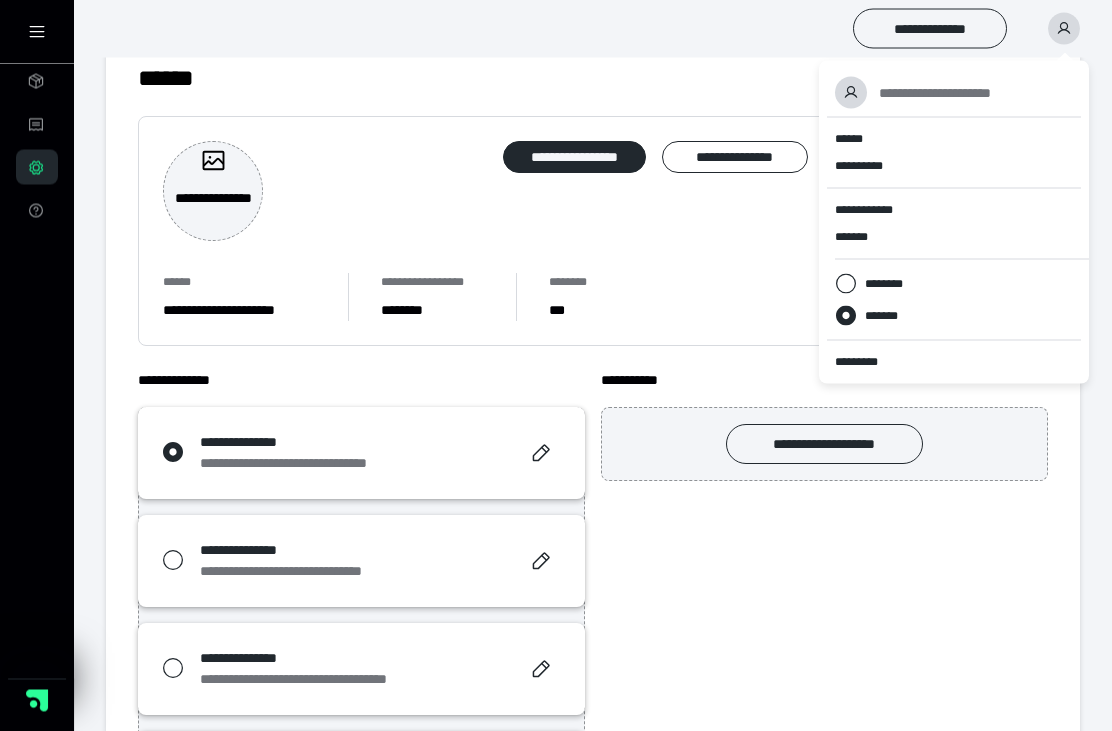 scroll, scrollTop: 0, scrollLeft: 0, axis: both 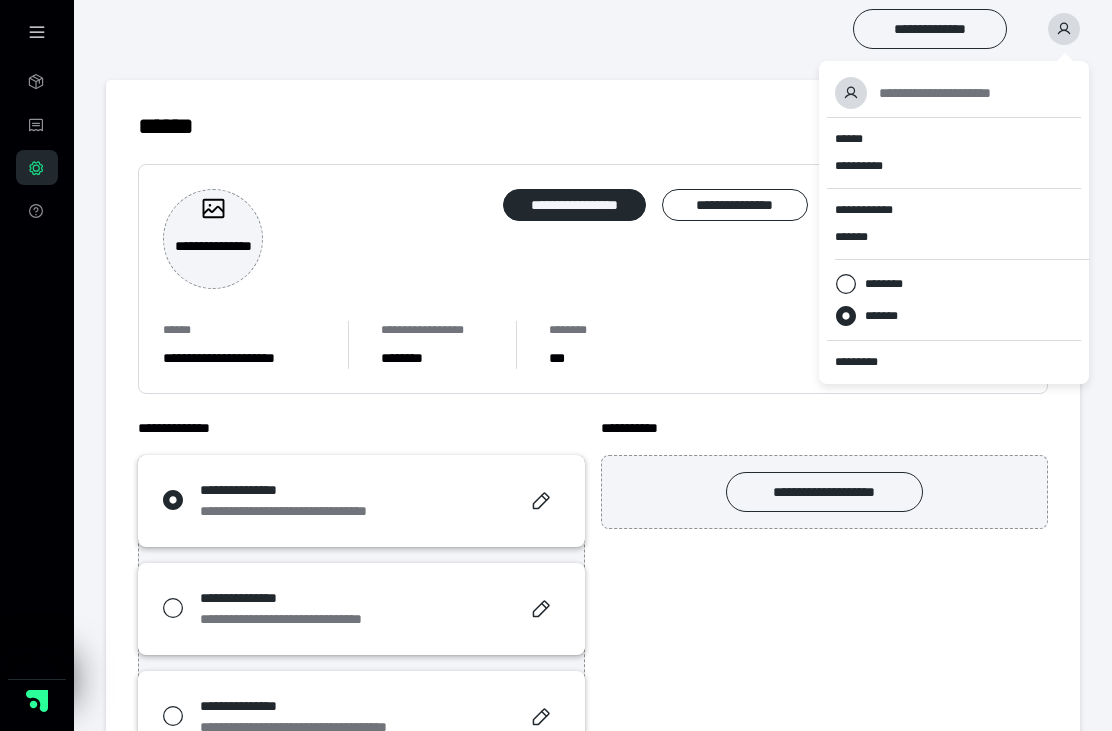 click on "**********" at bounding box center [574, 205] 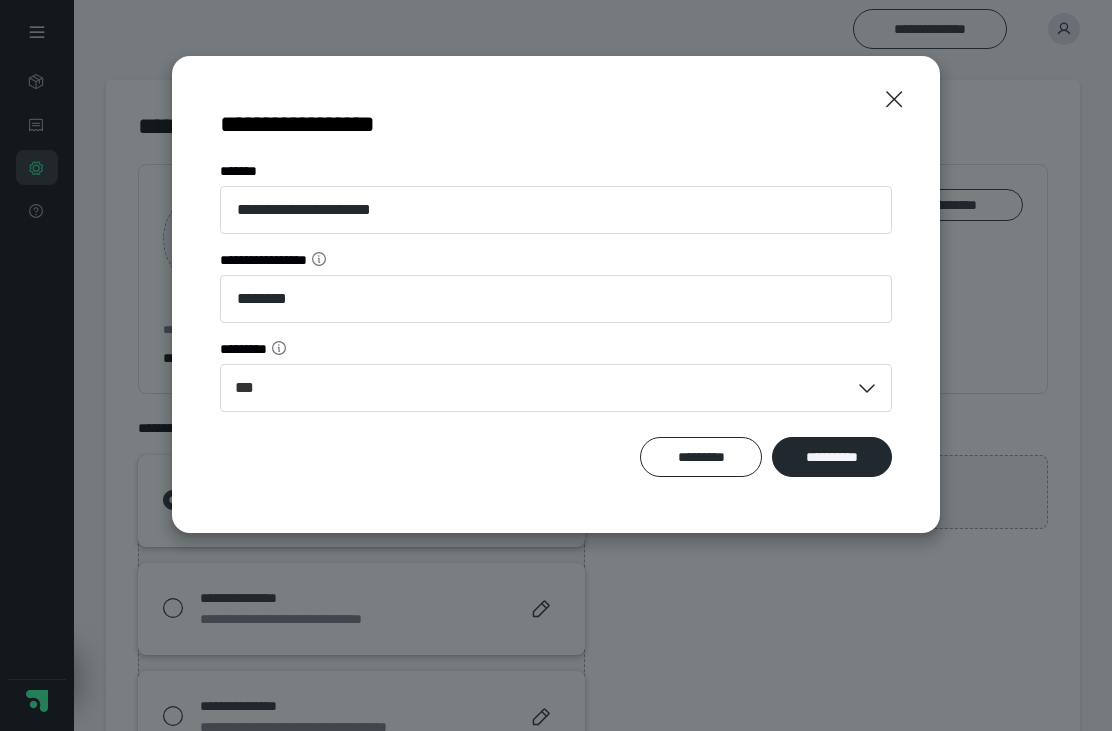 click on "**********" at bounding box center [556, 365] 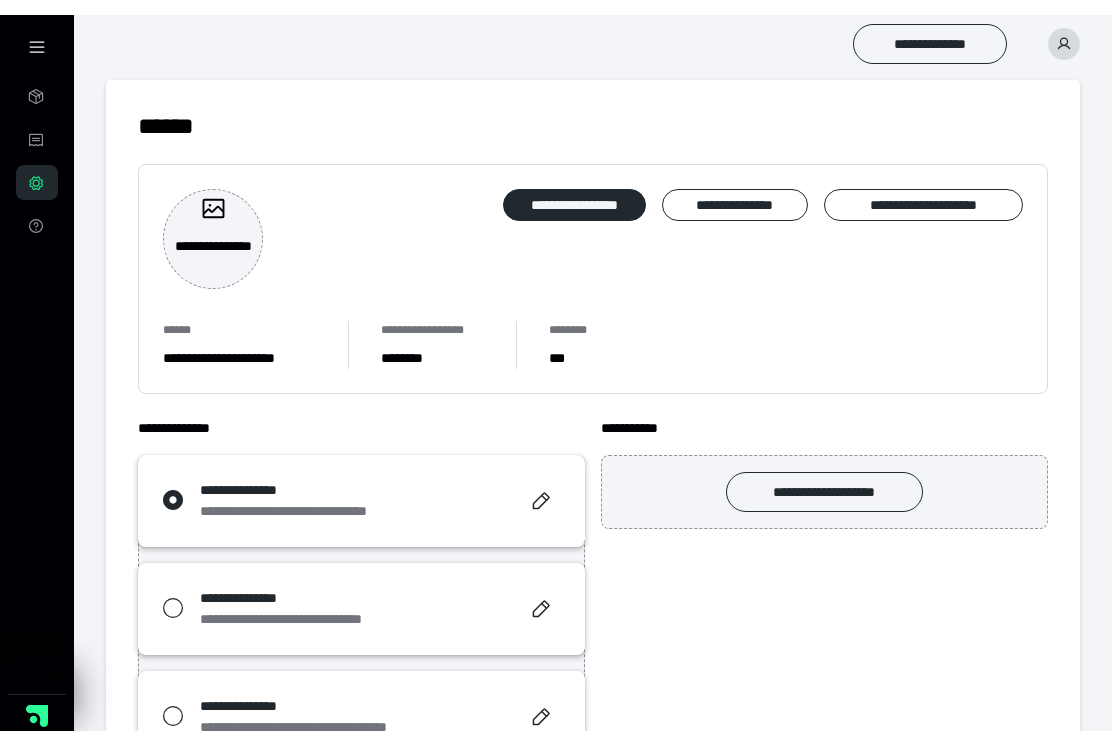 scroll, scrollTop: 0, scrollLeft: 0, axis: both 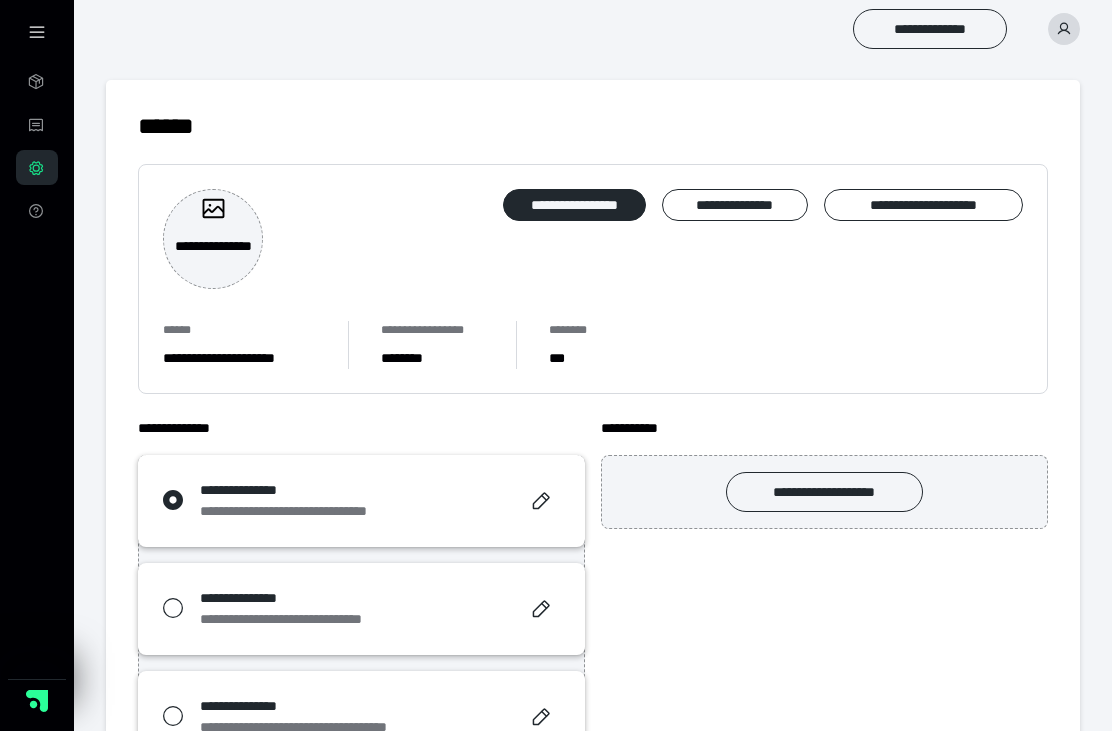 click 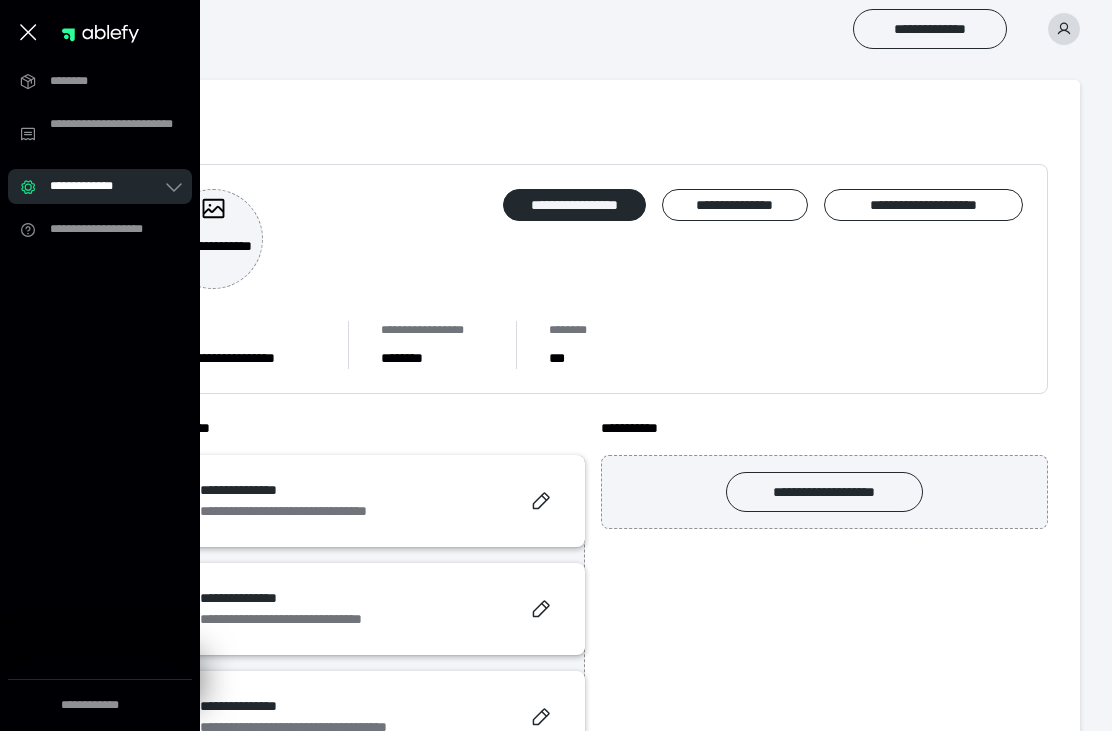 click on "********" at bounding box center (106, 81) 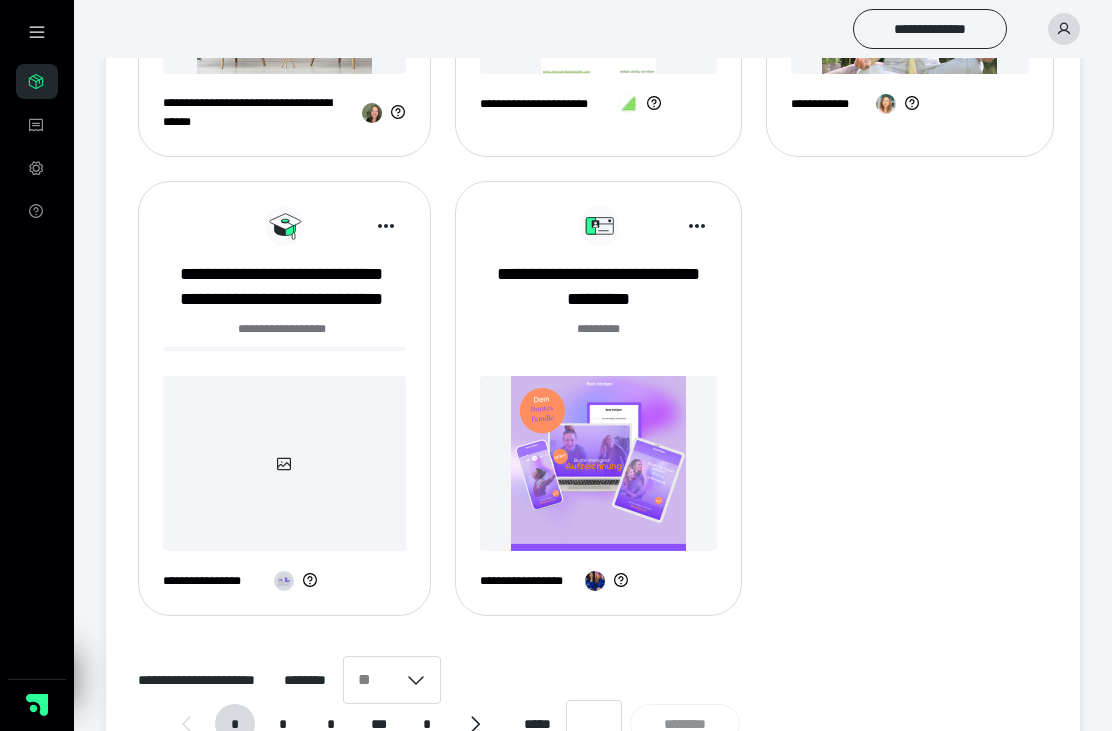 scroll, scrollTop: 1883, scrollLeft: 0, axis: vertical 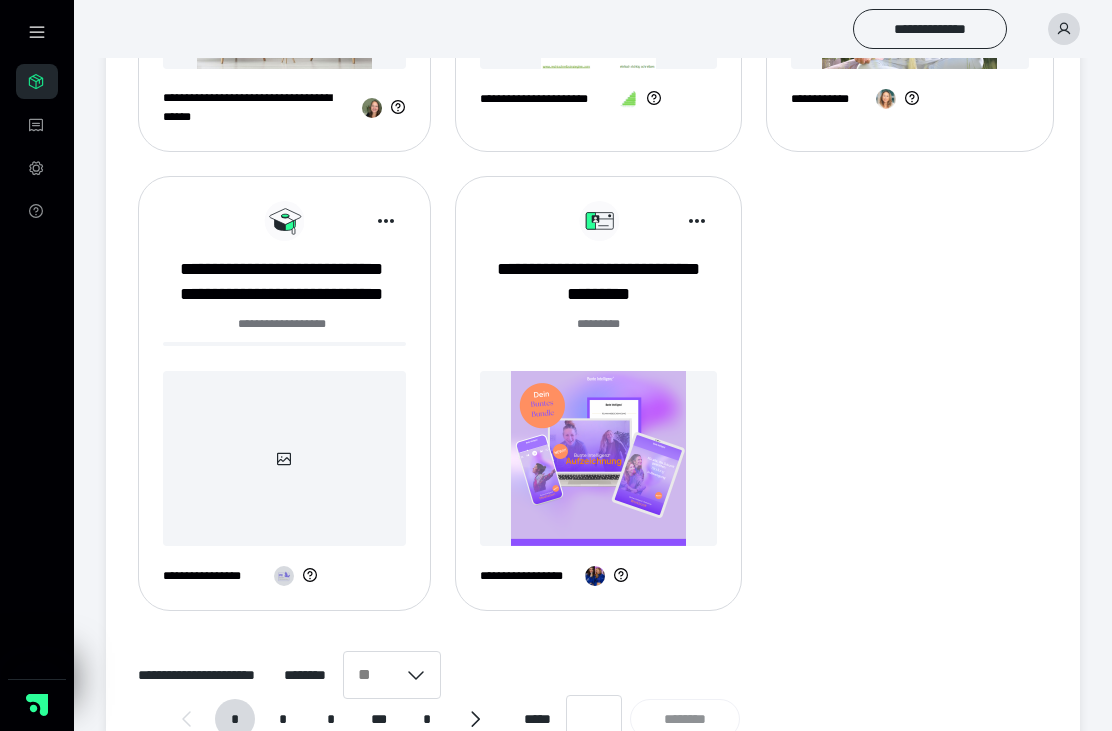 click on "*" at bounding box center (283, 719) 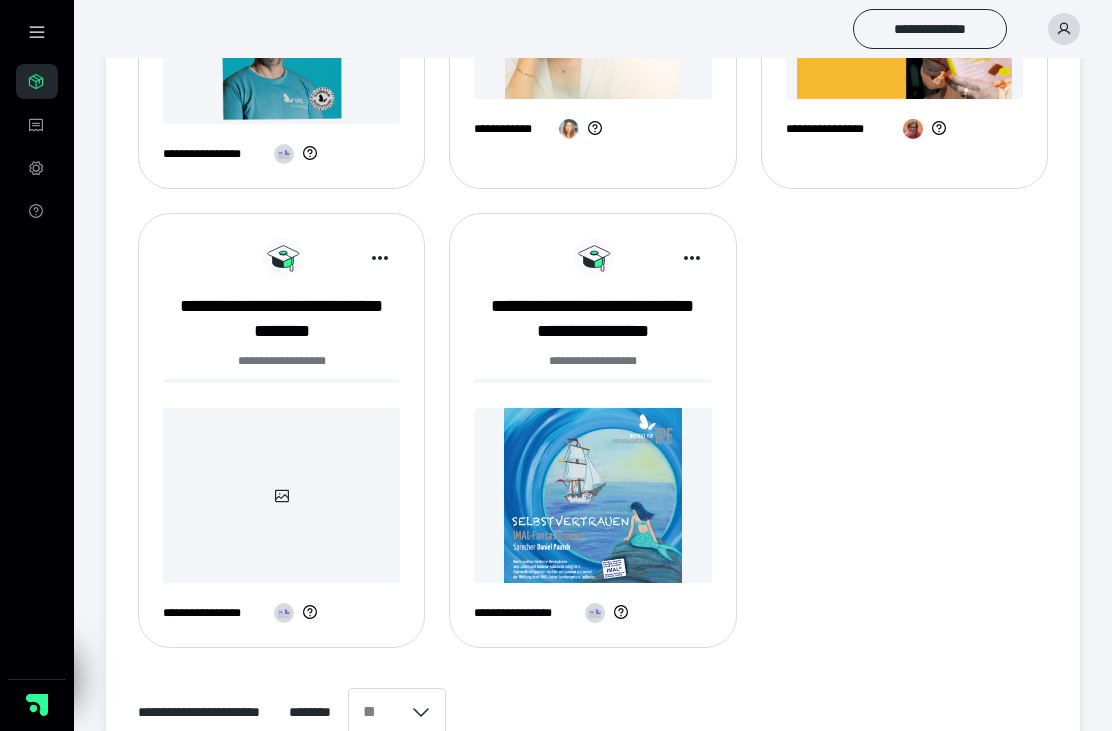 scroll, scrollTop: 1865, scrollLeft: 0, axis: vertical 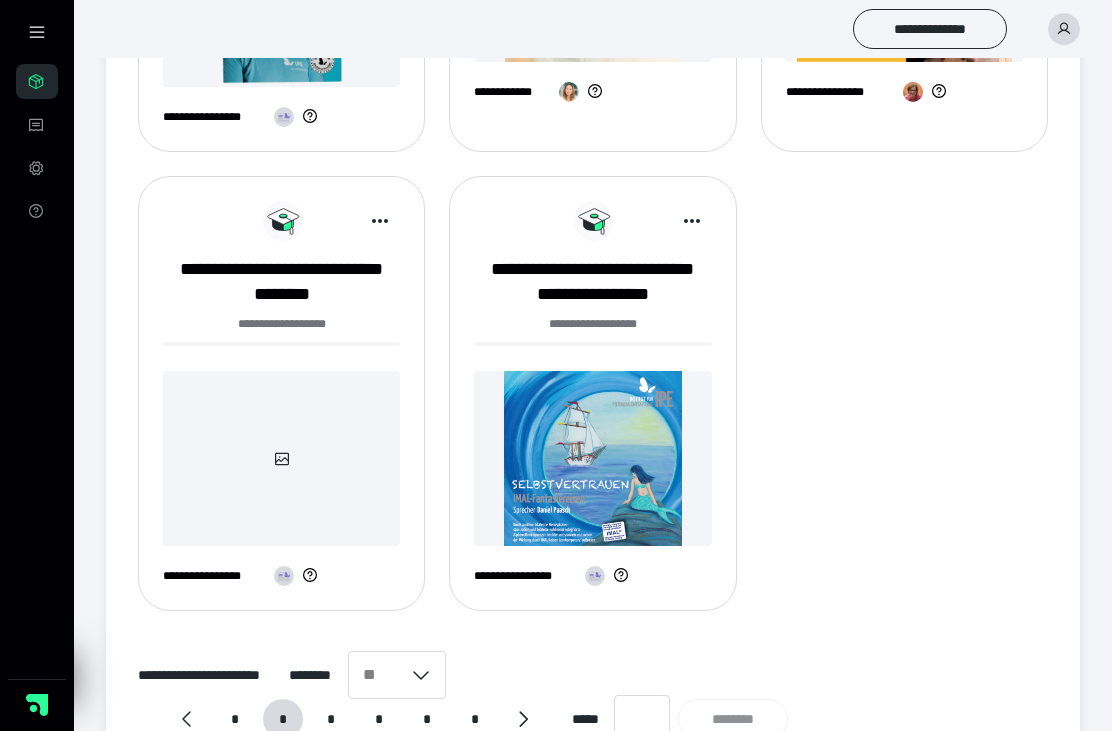 click on "*" at bounding box center [331, 719] 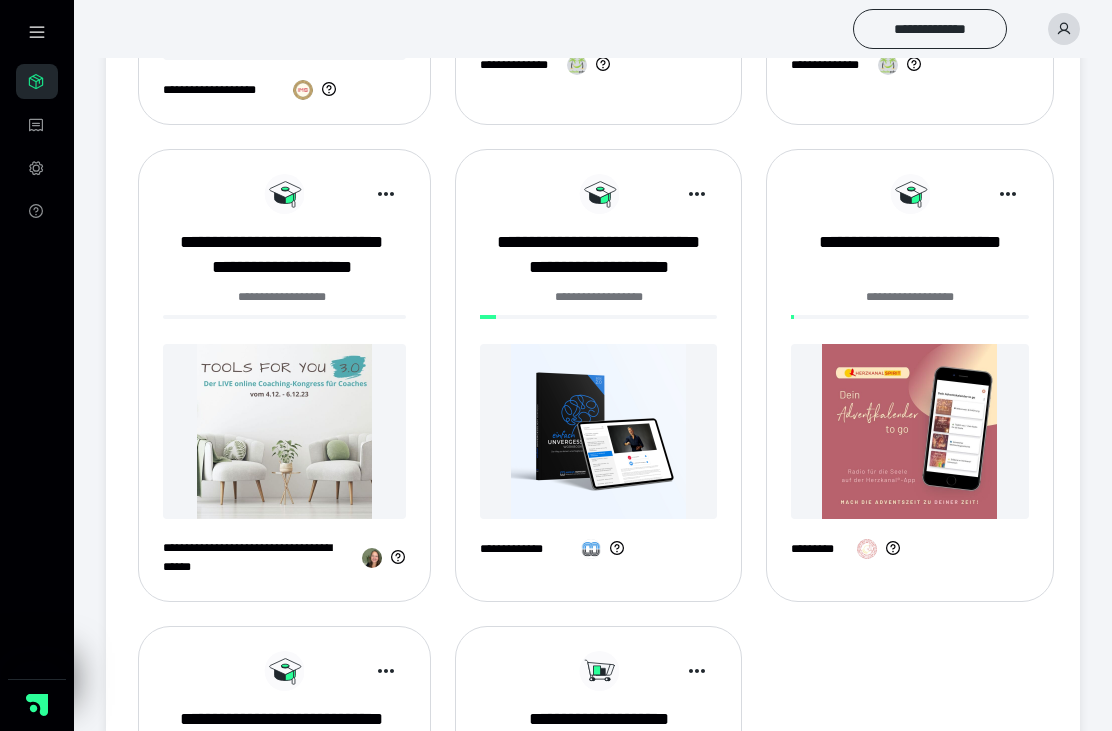 scroll, scrollTop: 1432, scrollLeft: 0, axis: vertical 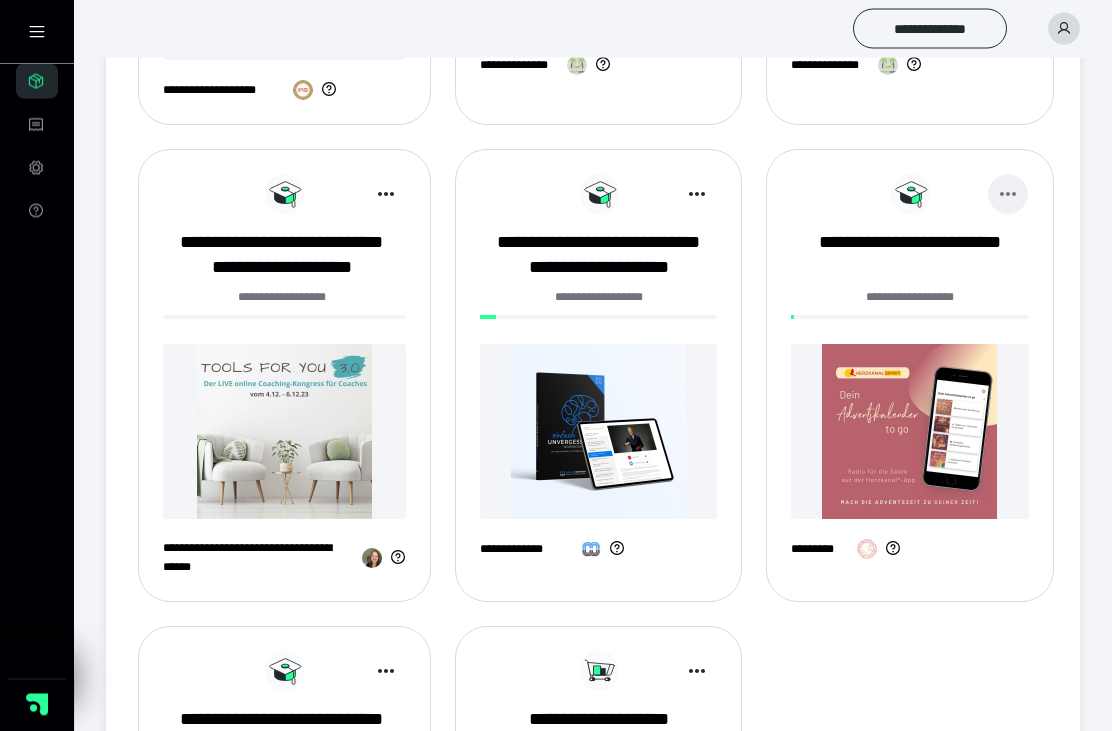 click 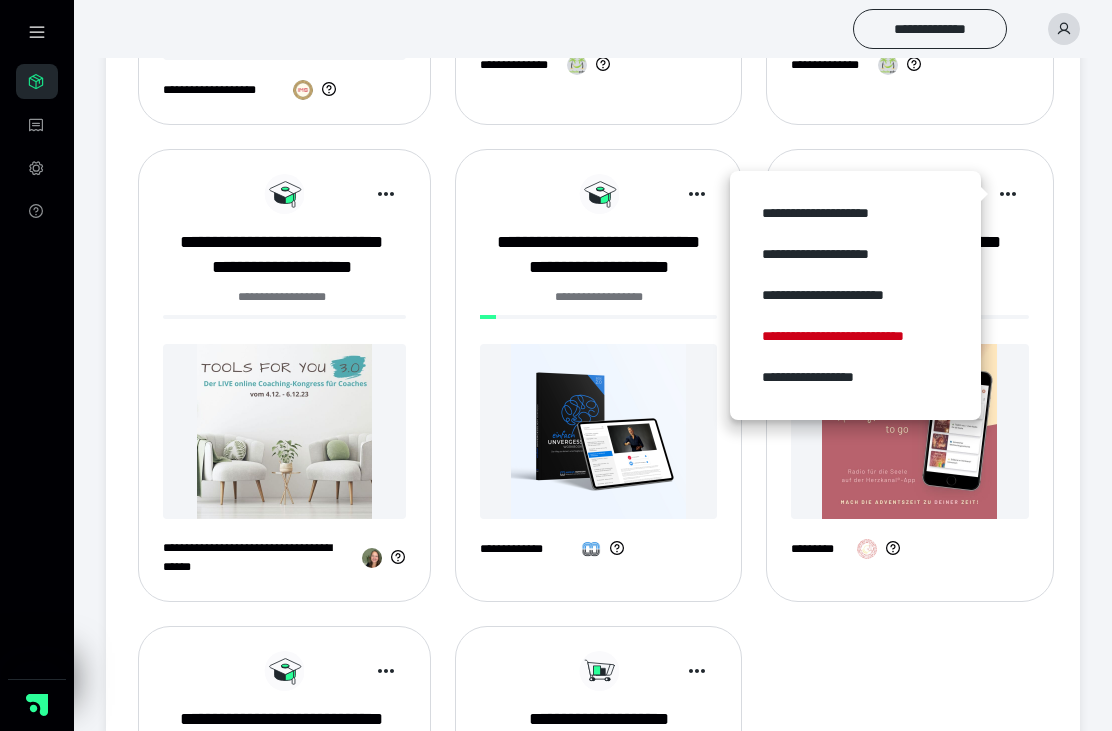 click on "**********" at bounding box center (856, 377) 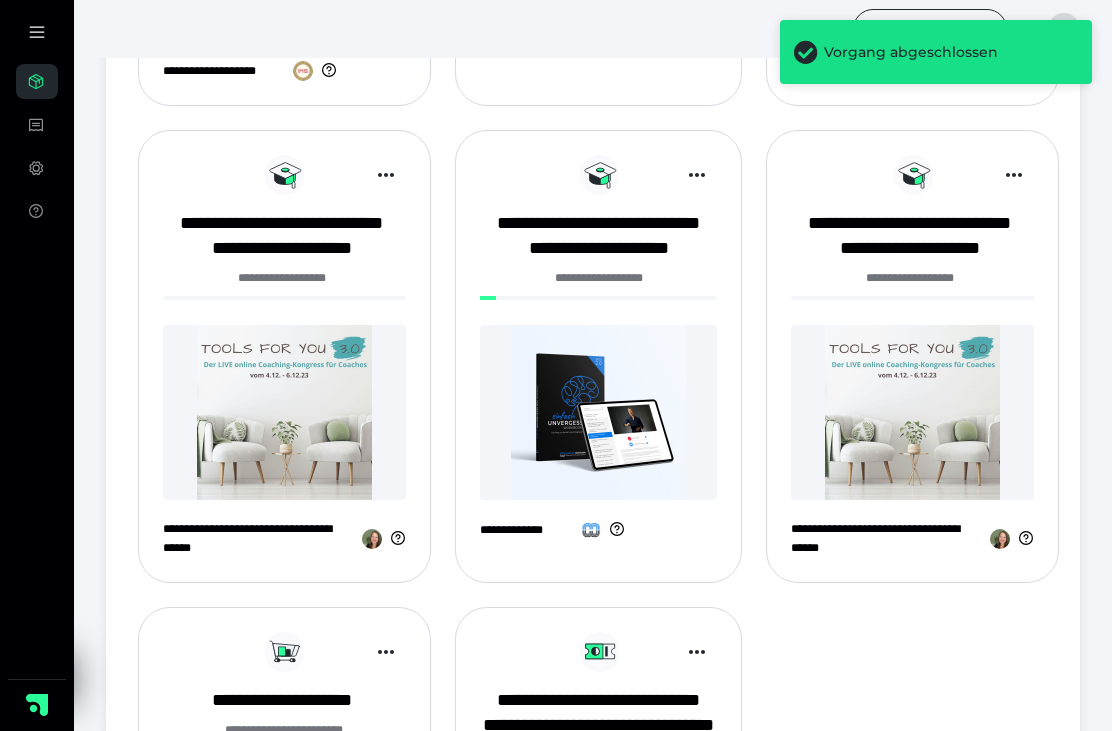 scroll, scrollTop: 1450, scrollLeft: 0, axis: vertical 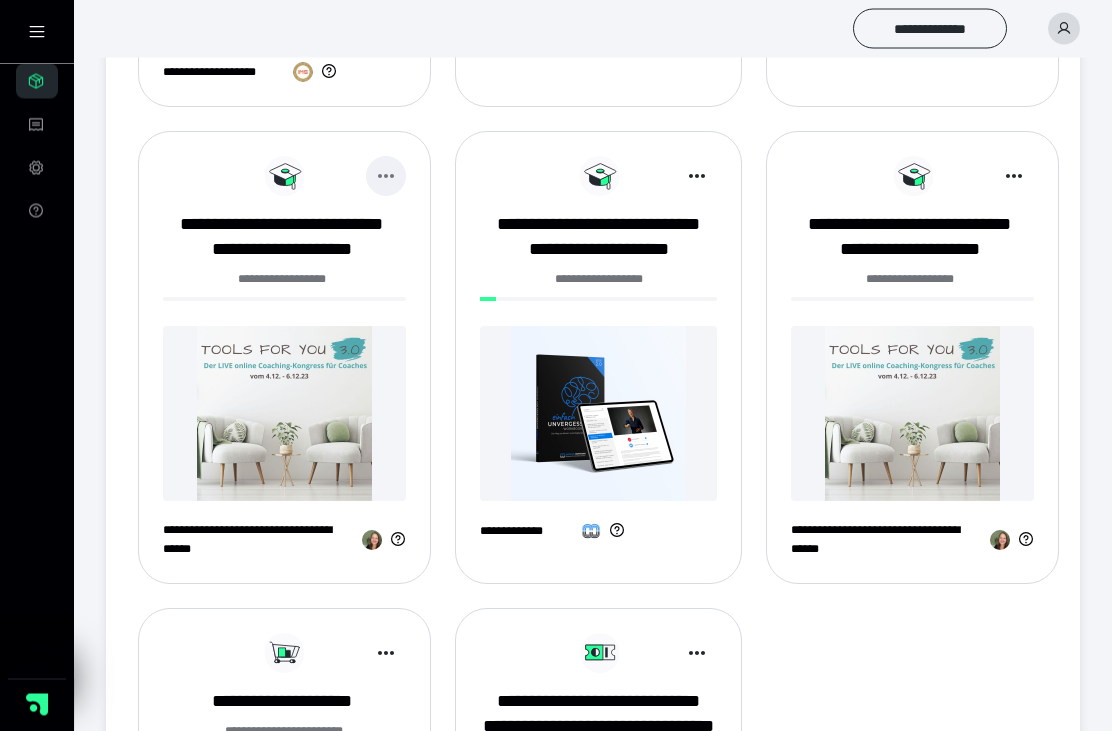 click 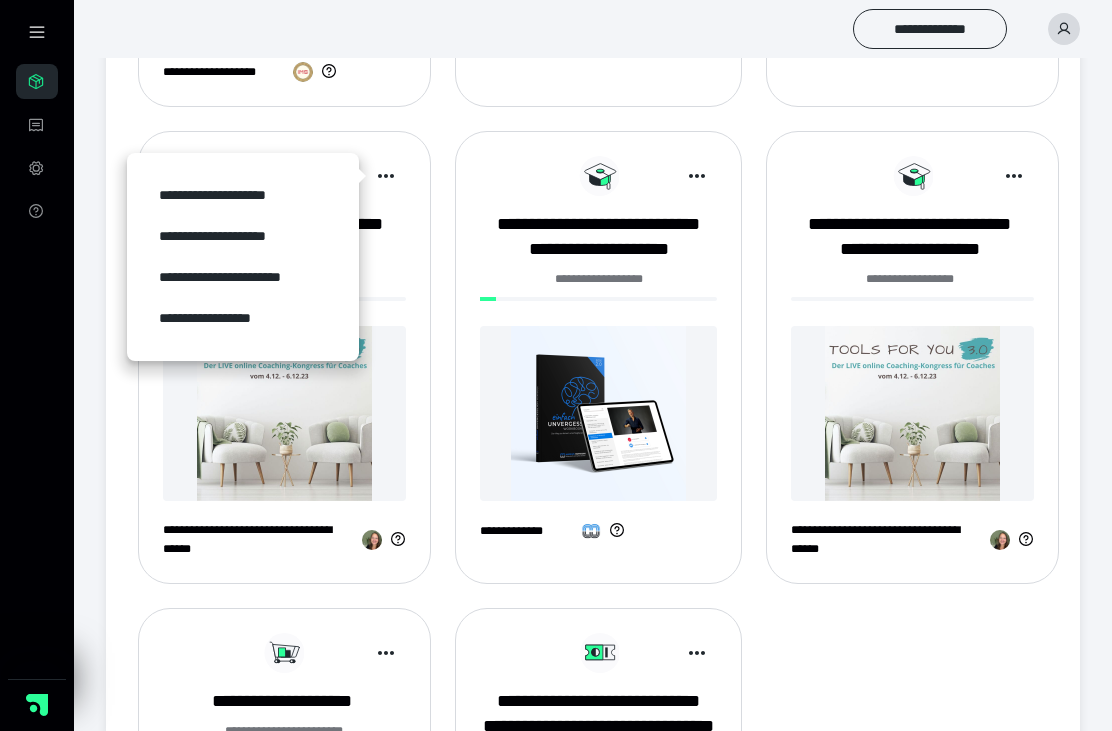 click on "**********" at bounding box center [243, 318] 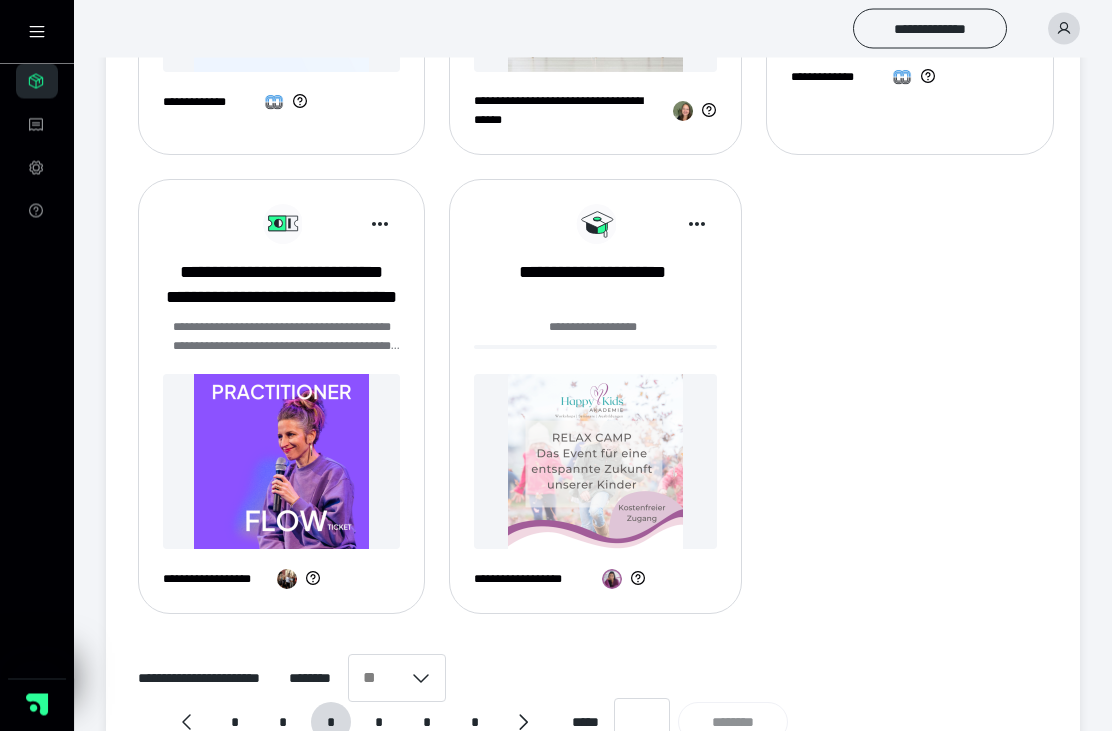 scroll, scrollTop: 1883, scrollLeft: 0, axis: vertical 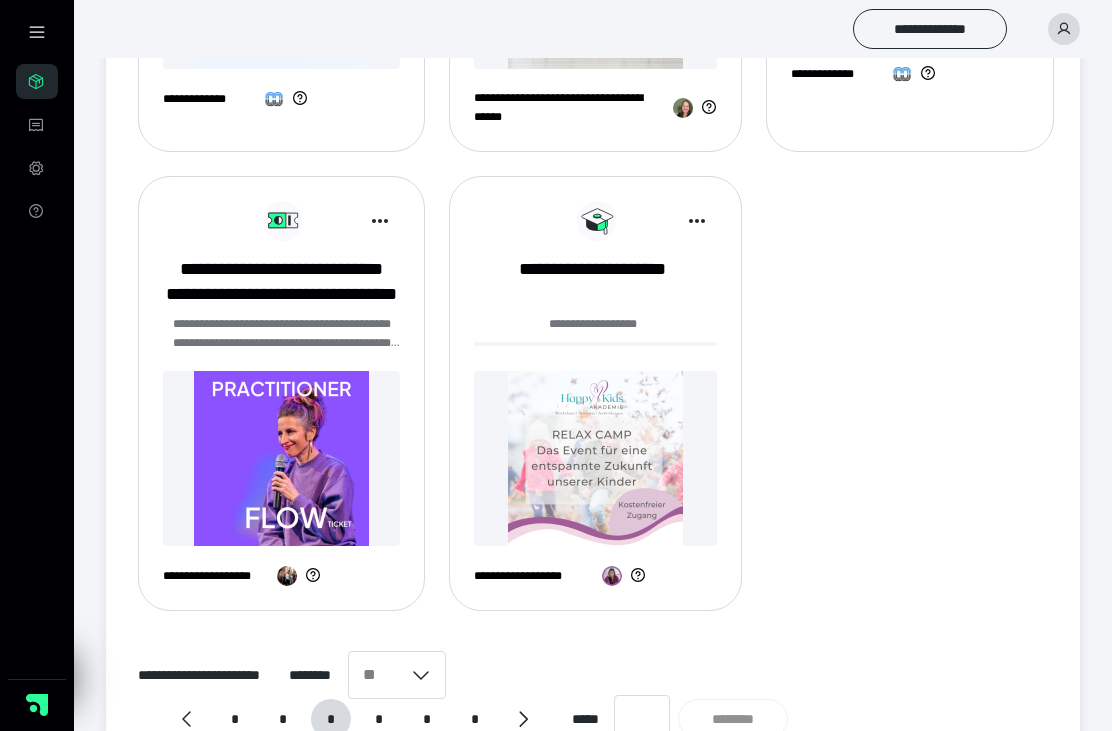 click on "*" at bounding box center (379, 719) 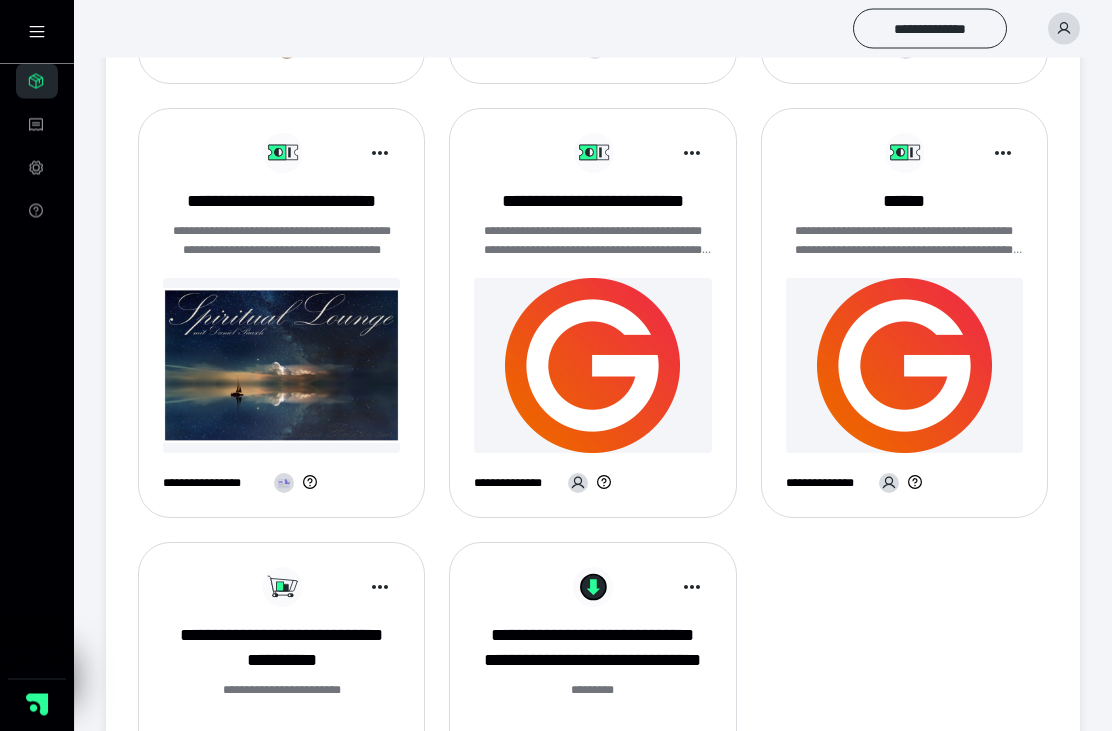 scroll, scrollTop: 1474, scrollLeft: 0, axis: vertical 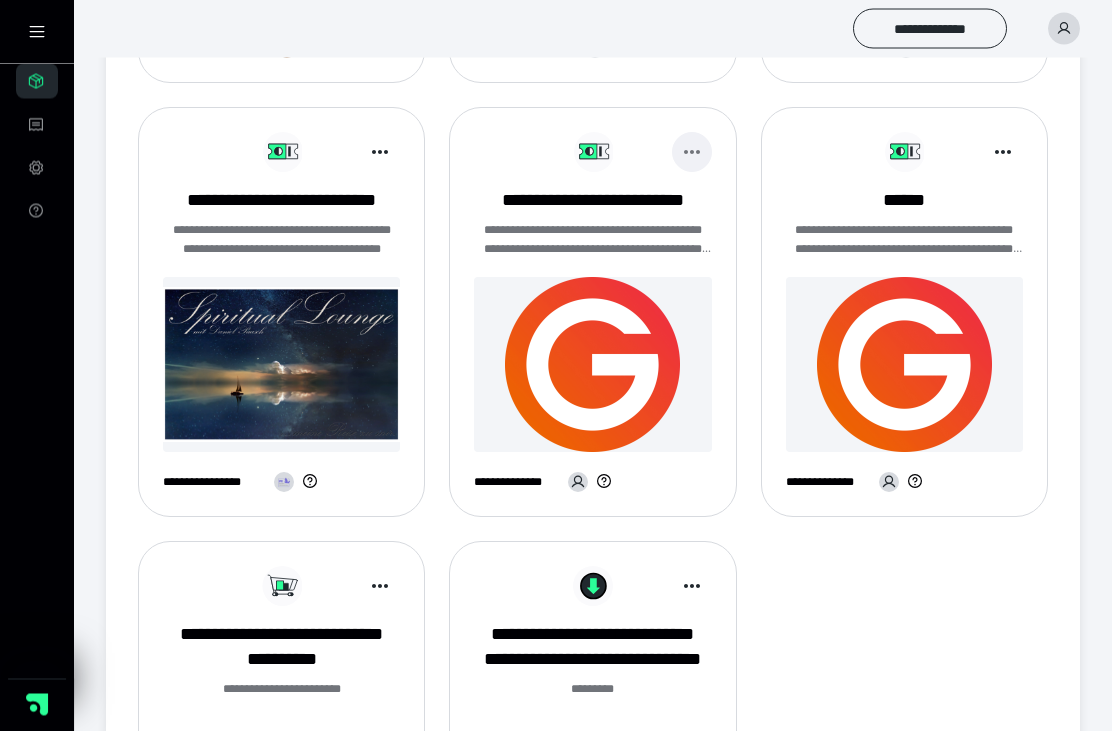 click 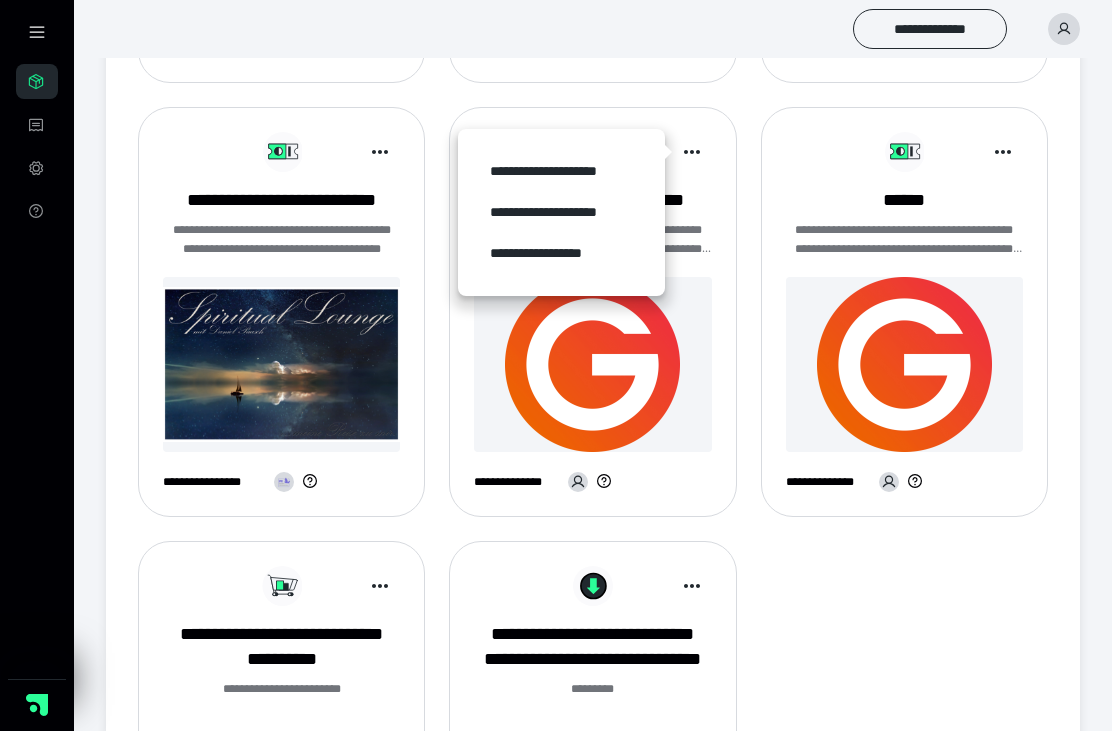 click on "**********" at bounding box center (561, 253) 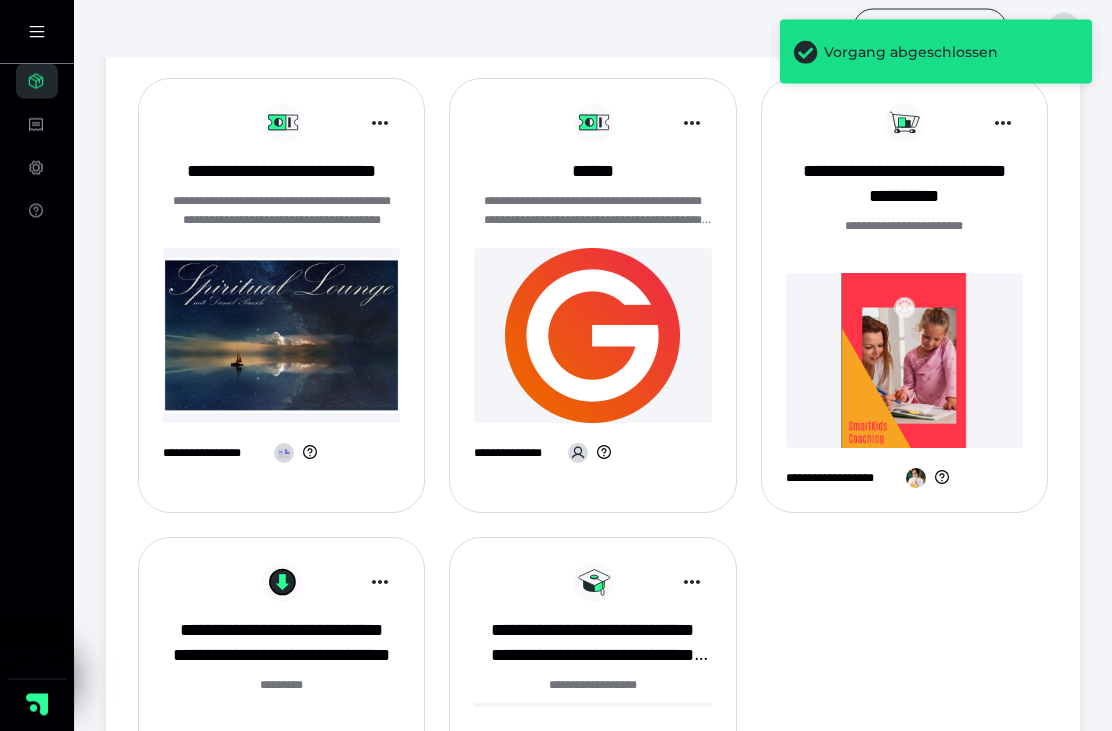 scroll, scrollTop: 1450, scrollLeft: 0, axis: vertical 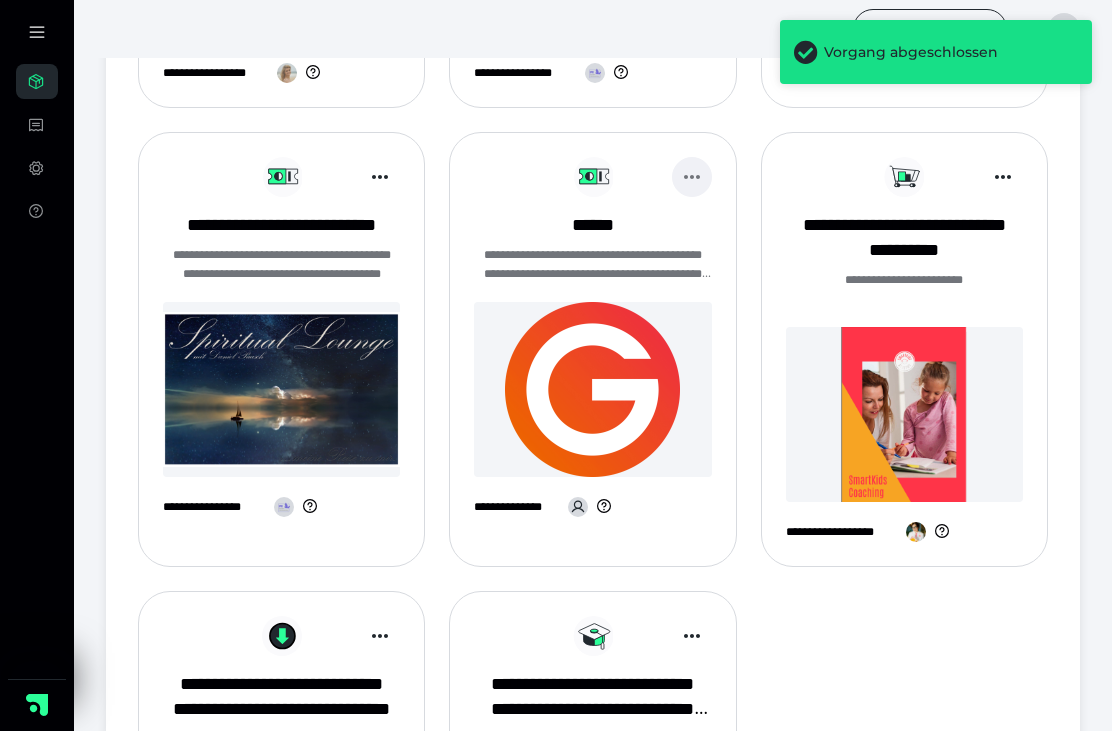 click 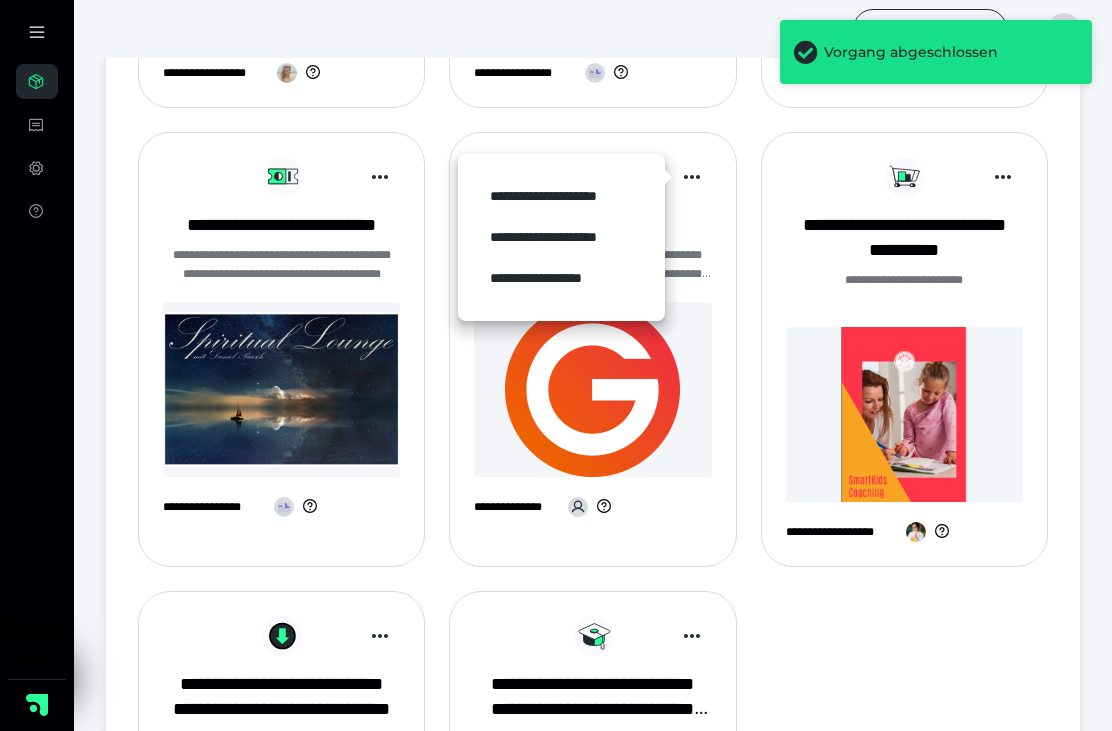 click on "**********" at bounding box center [561, 278] 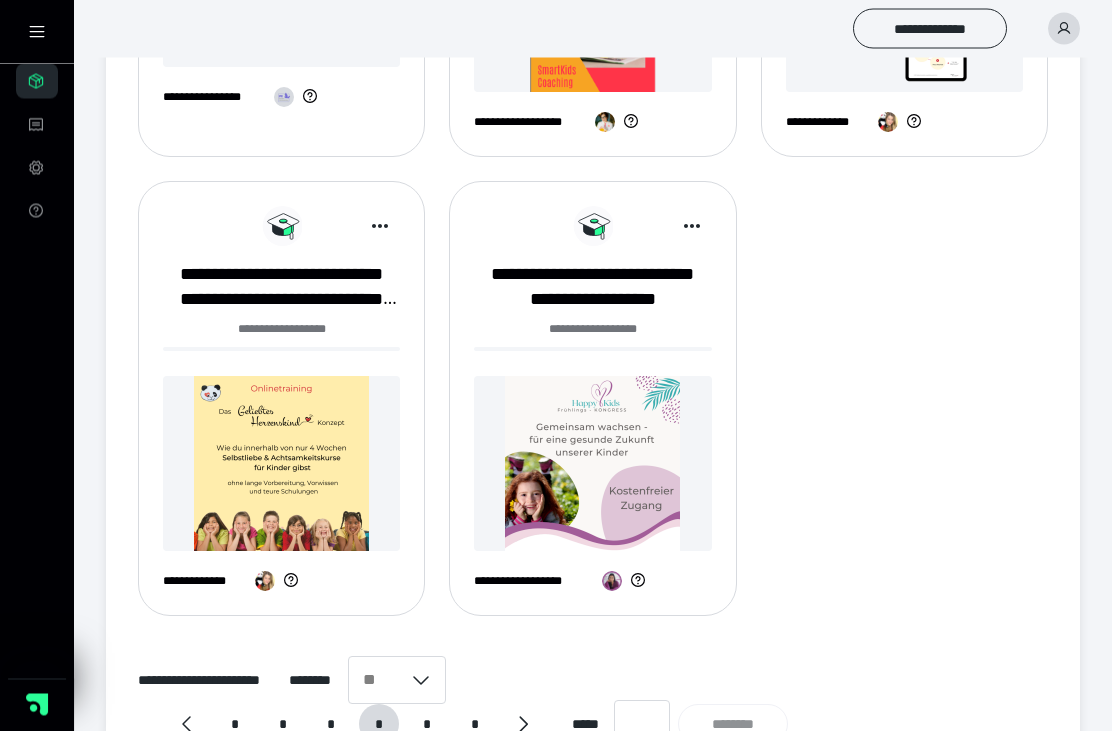 scroll, scrollTop: 1865, scrollLeft: 0, axis: vertical 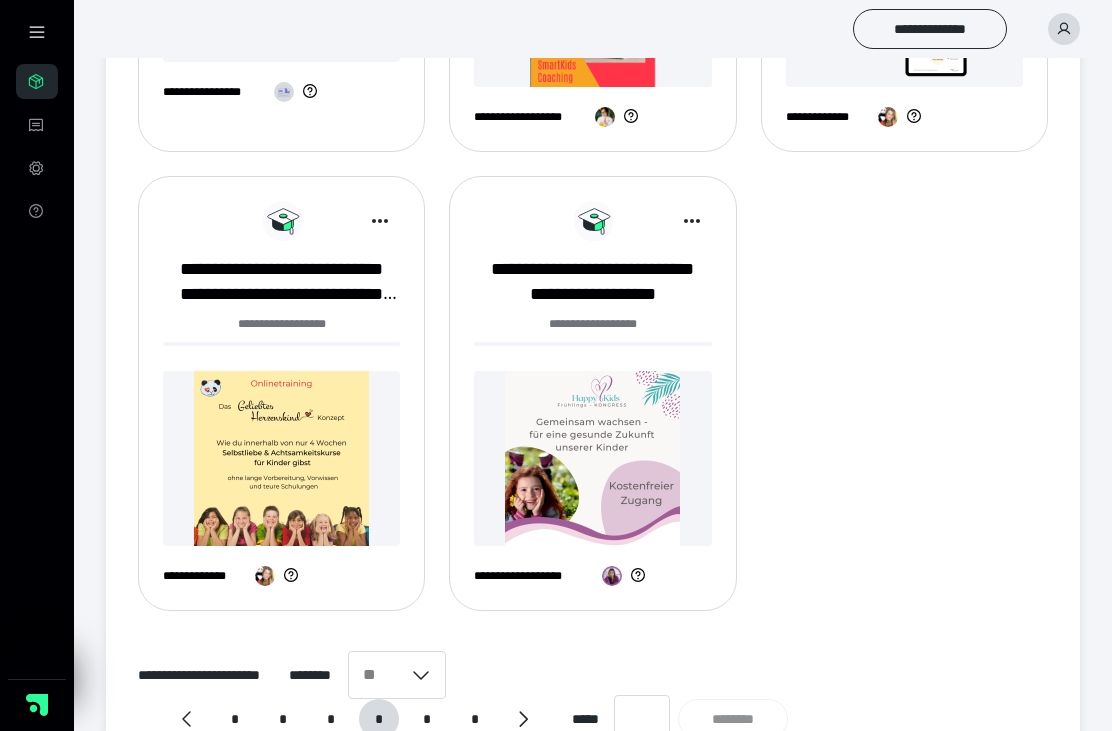 click on "*" at bounding box center (427, 719) 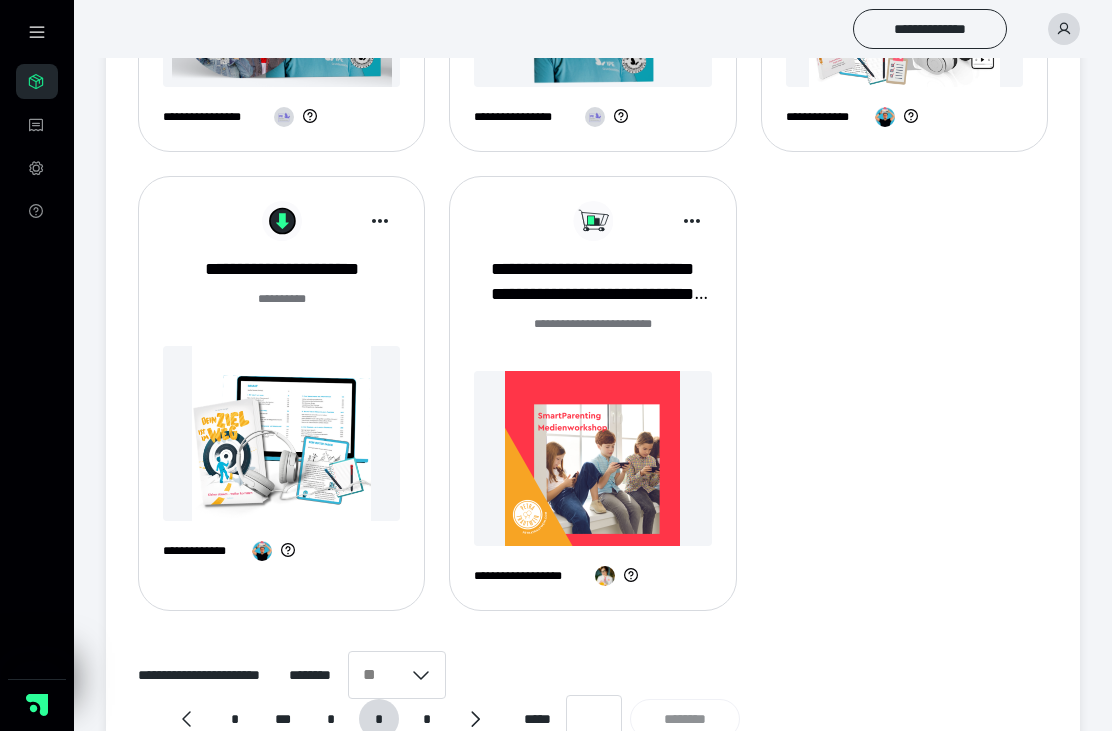 click on "*" at bounding box center [427, 719] 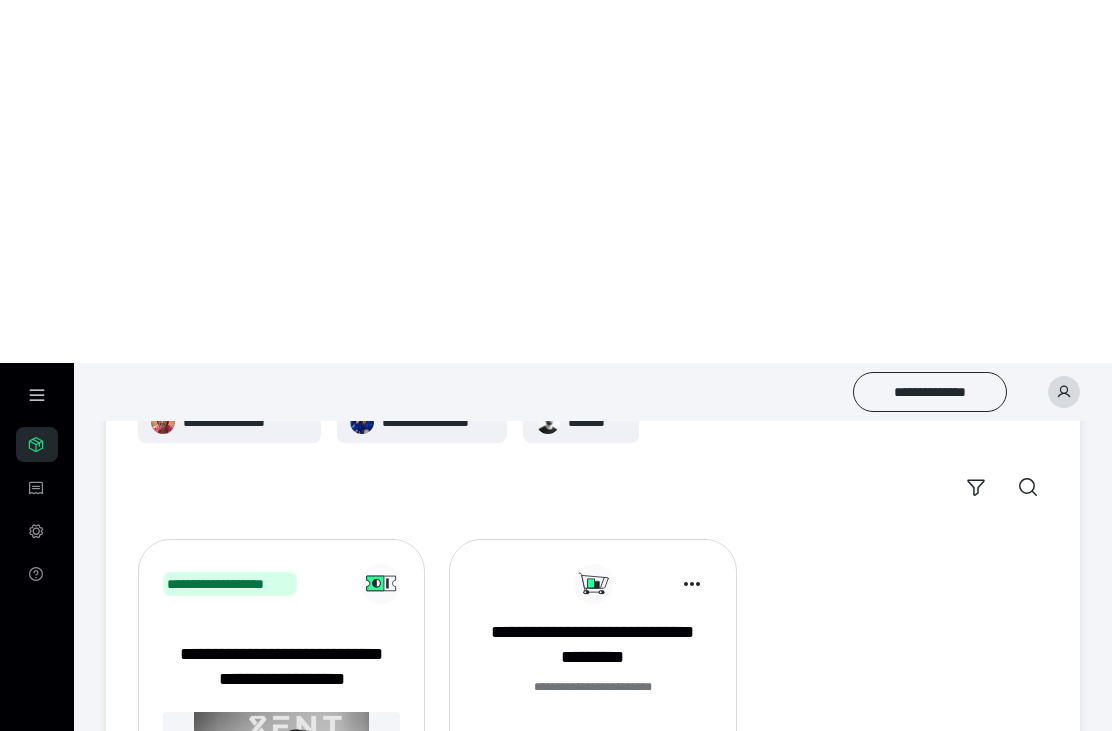 scroll, scrollTop: 0, scrollLeft: 0, axis: both 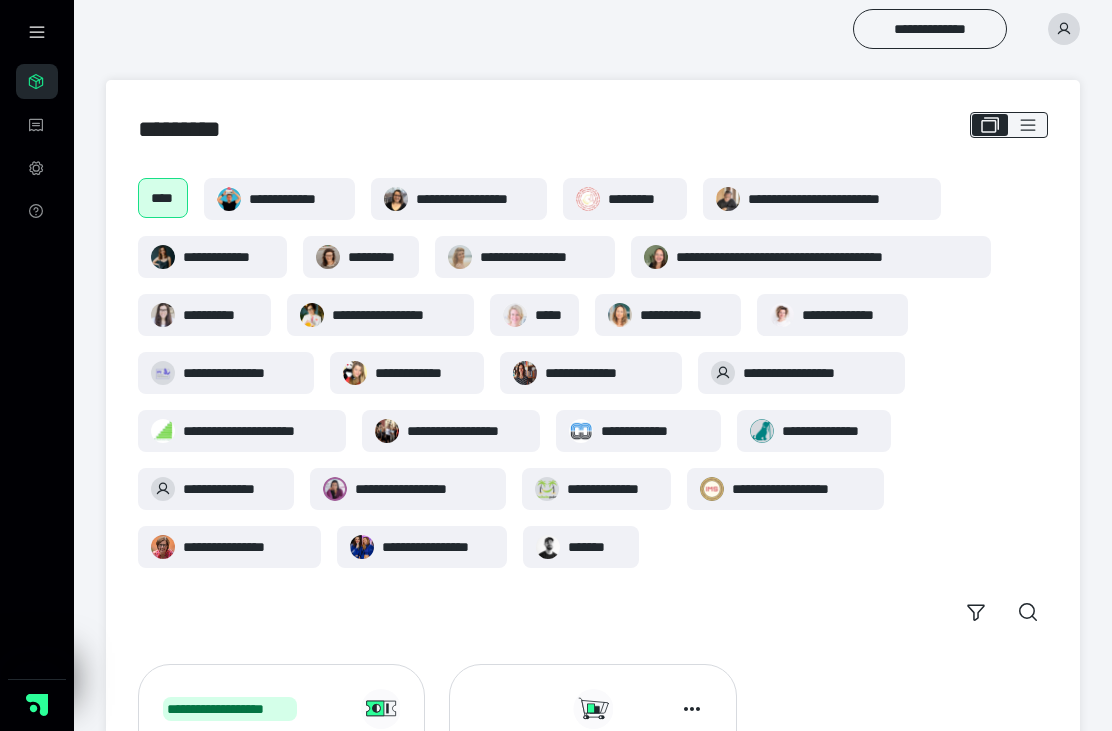 click on "**********" at bounding box center (228, 257) 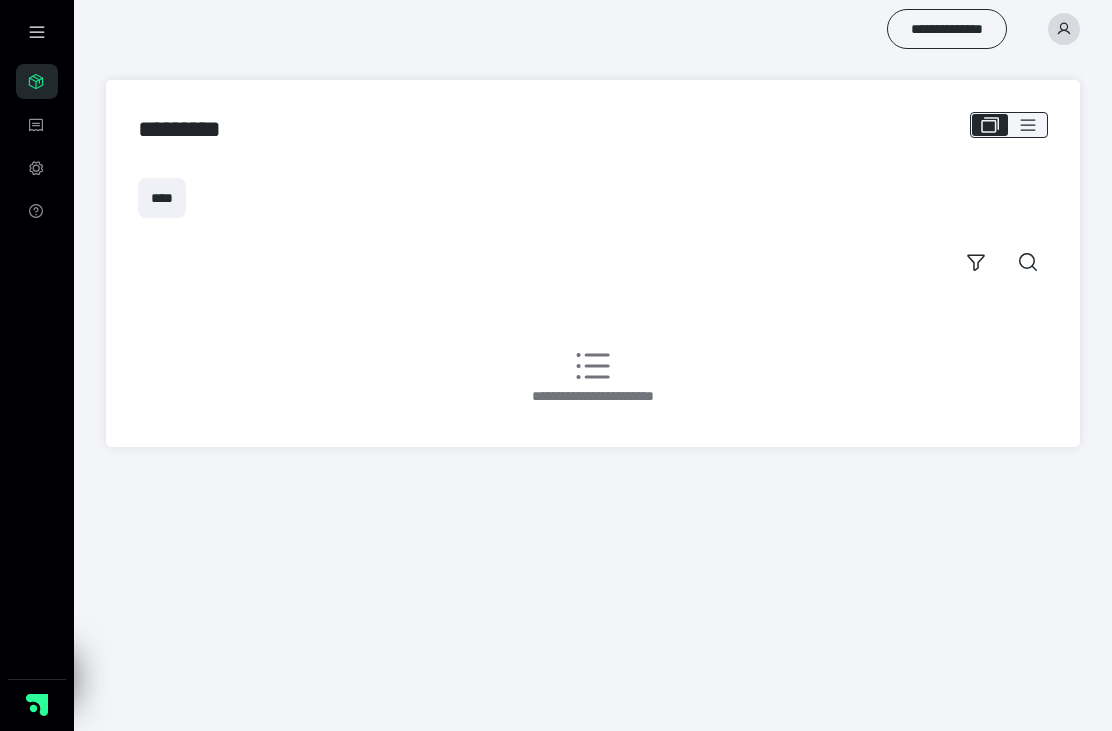 scroll, scrollTop: 0, scrollLeft: 0, axis: both 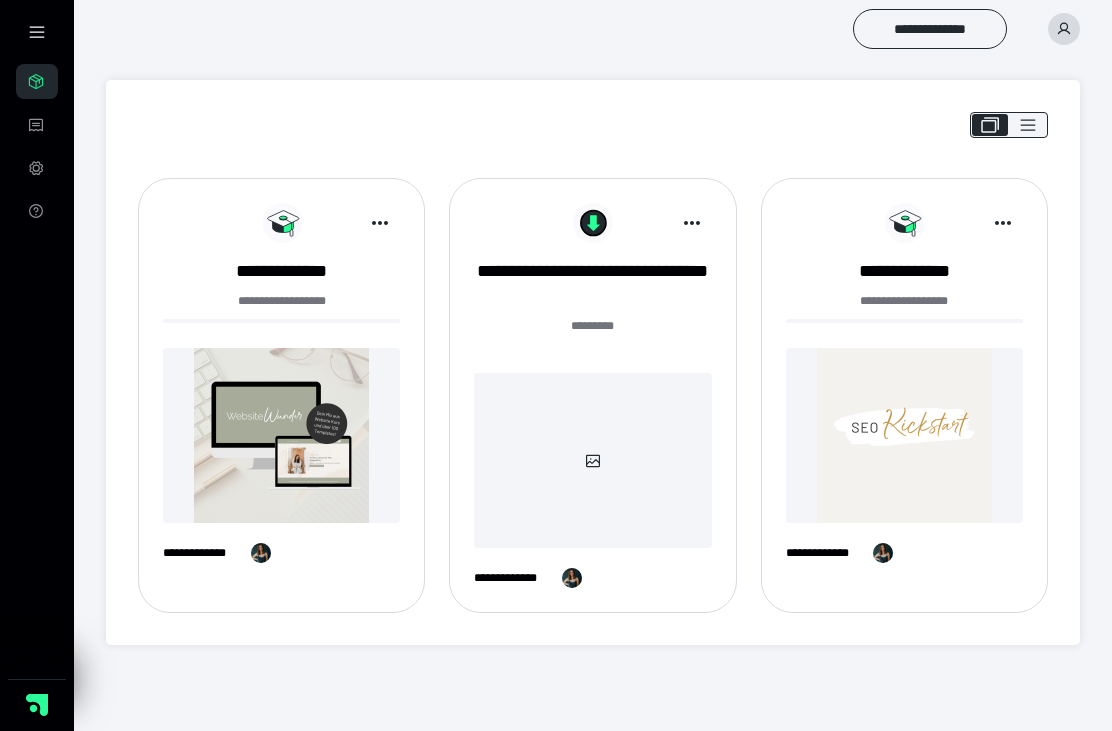 click at bounding box center (281, 435) 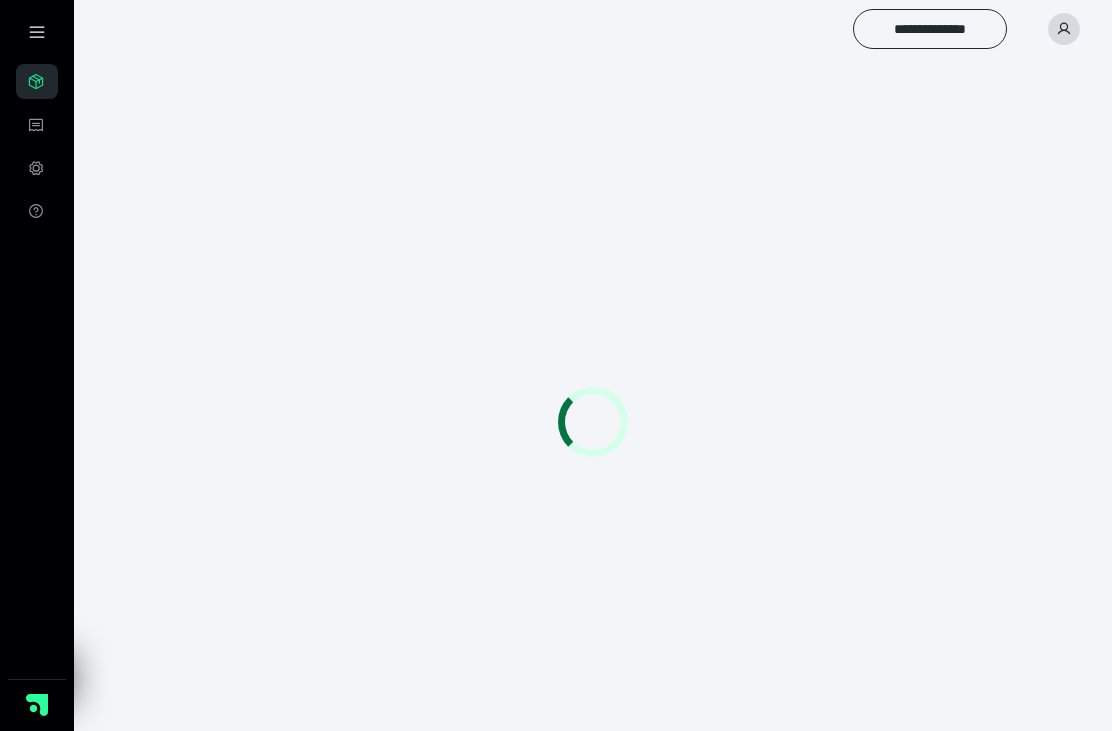scroll, scrollTop: 0, scrollLeft: 0, axis: both 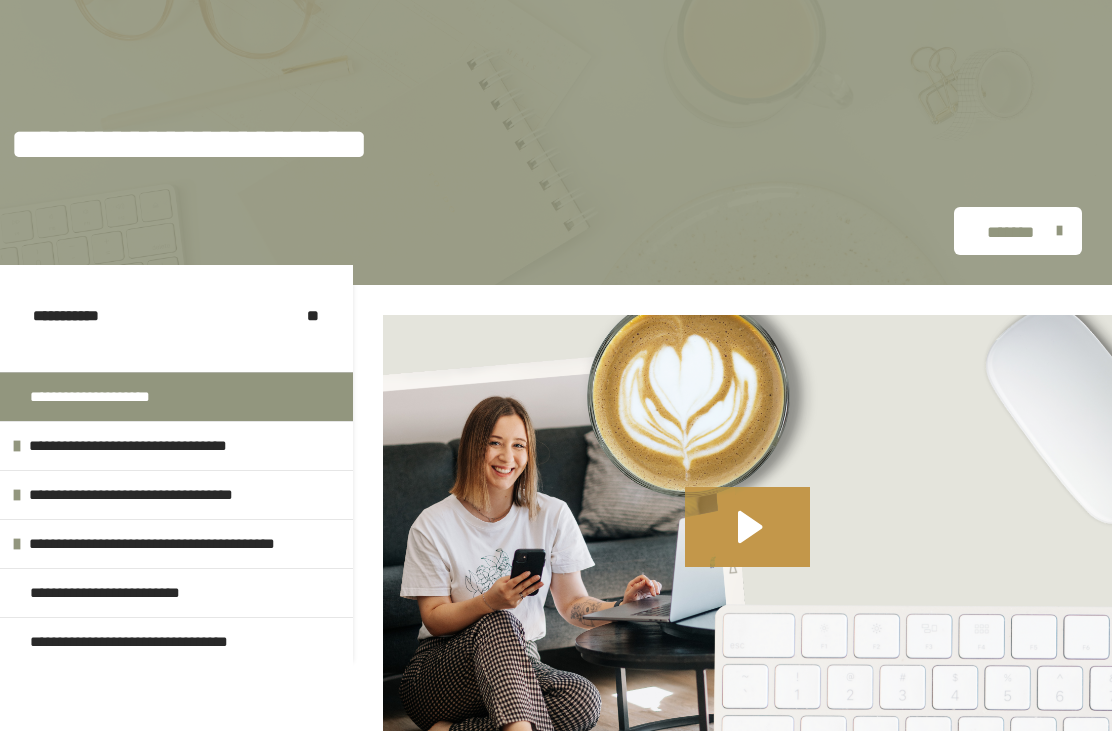 click on "**********" at bounding box center [92, 397] 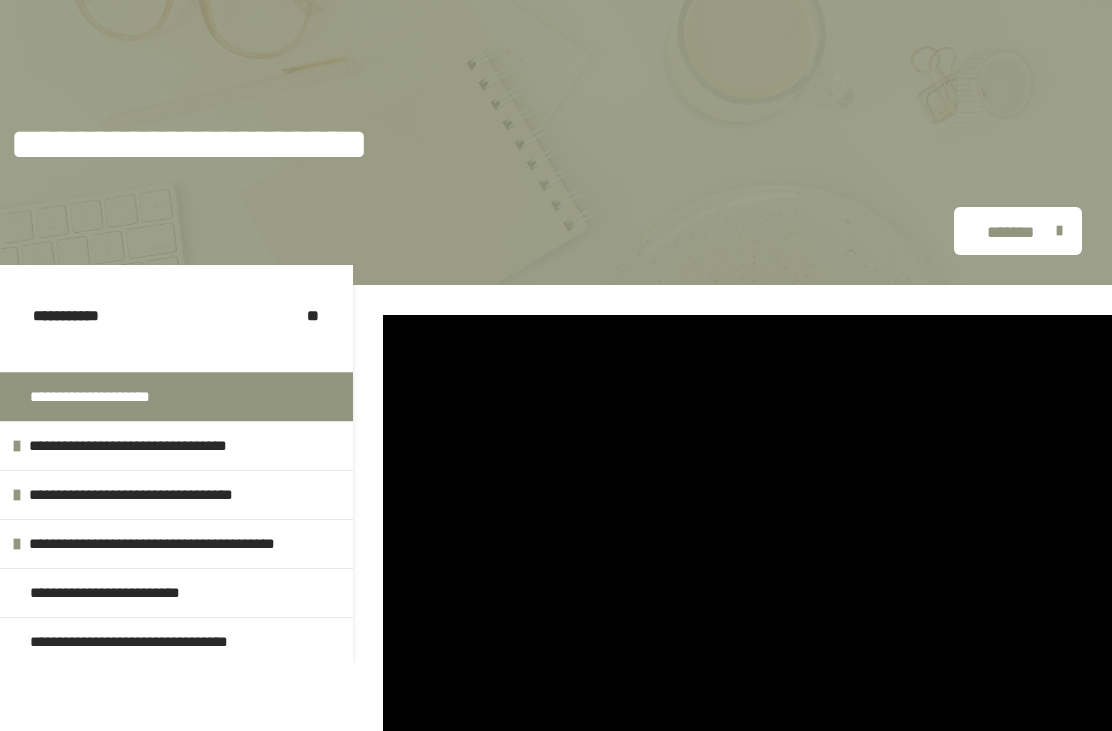 click on "*******" at bounding box center [1010, 232] 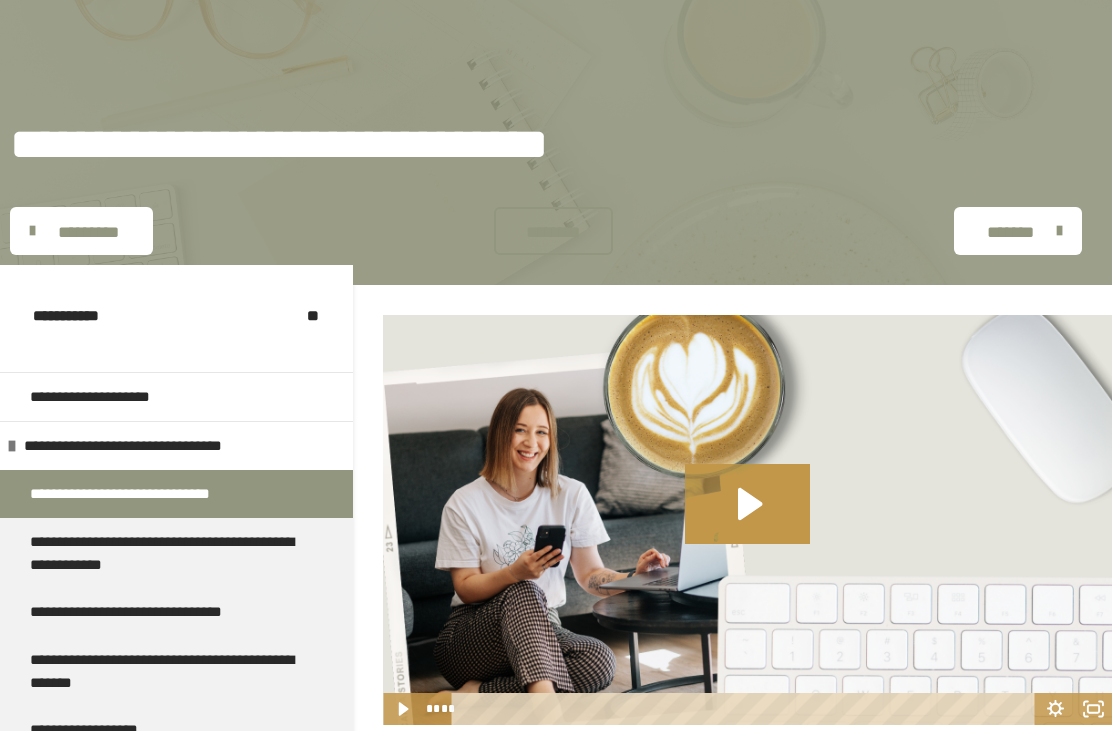 click on "**********" at bounding box center (131, 446) 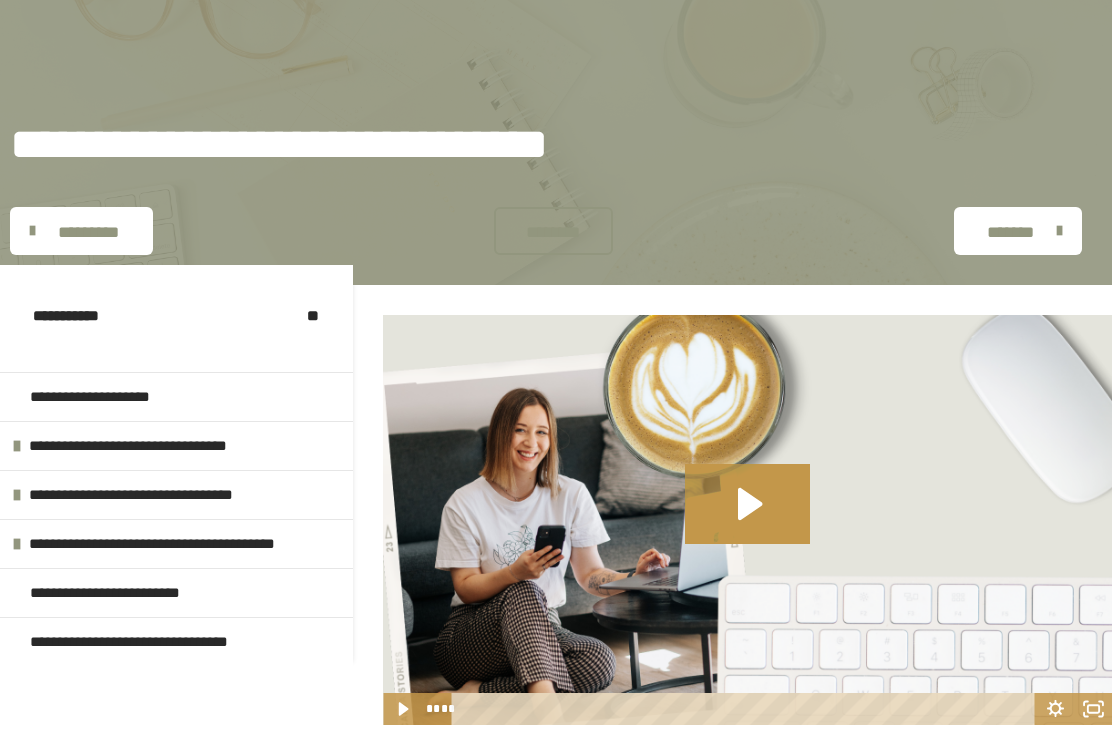 click on "**********" at bounding box center (176, 445) 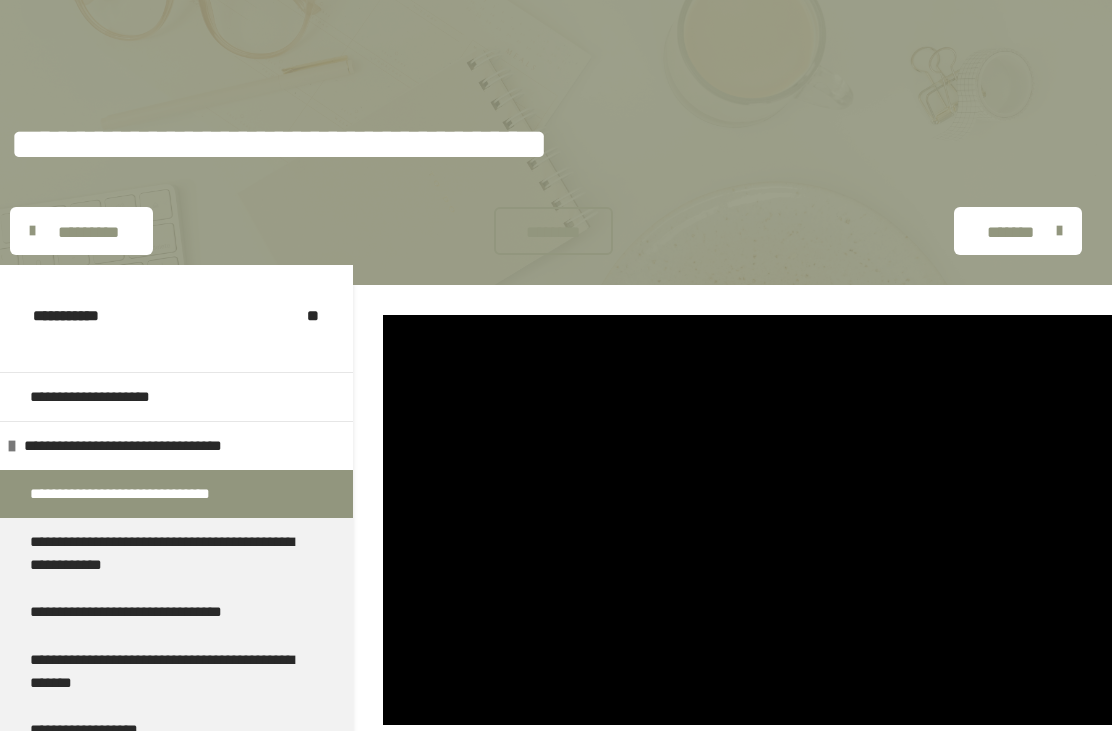 click on "**********" at bounding box center (131, 494) 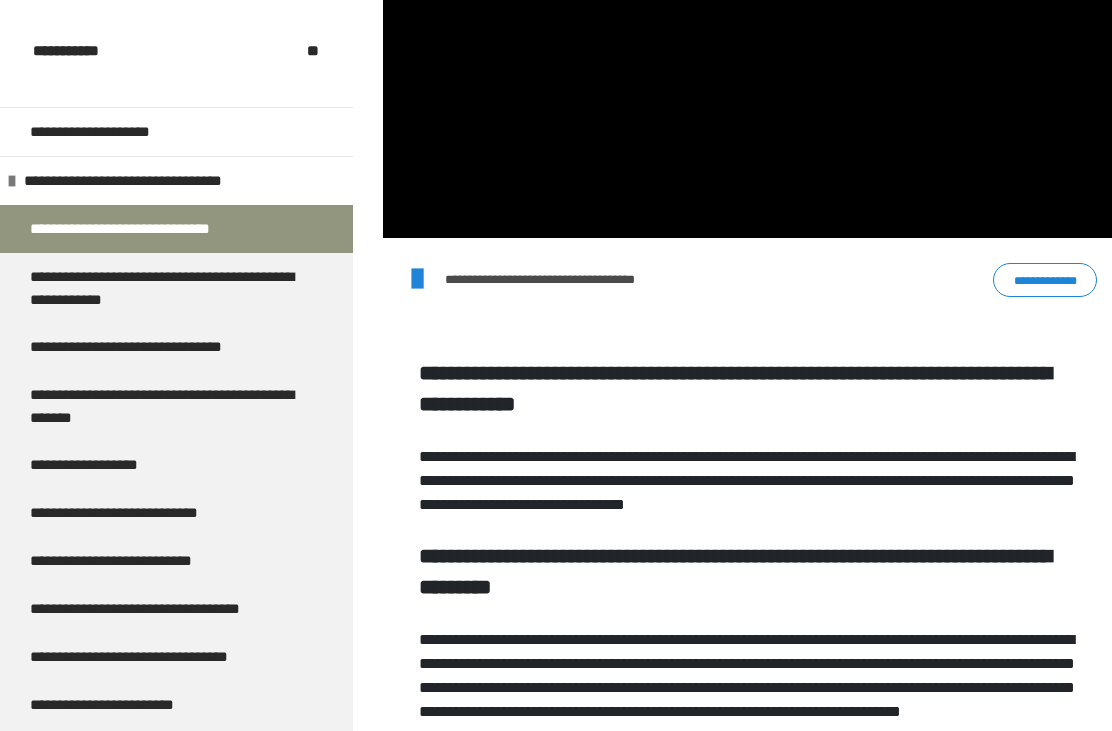 scroll, scrollTop: 454, scrollLeft: 0, axis: vertical 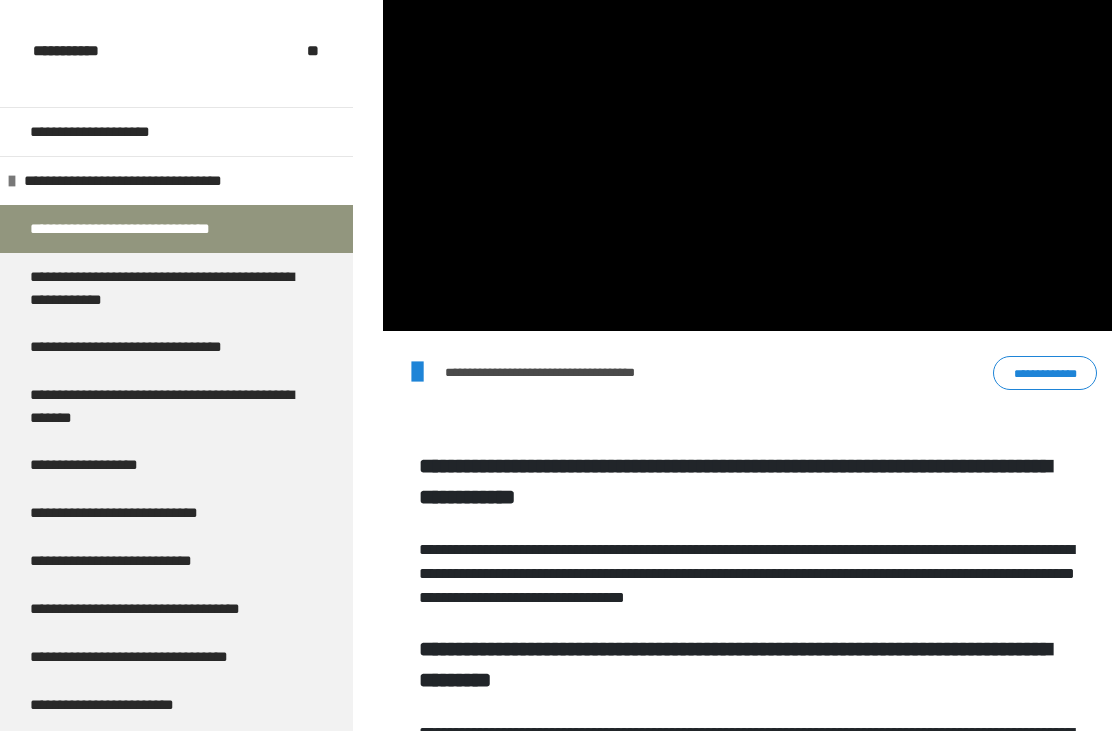 click on "**********" at bounding box center [1045, 373] 